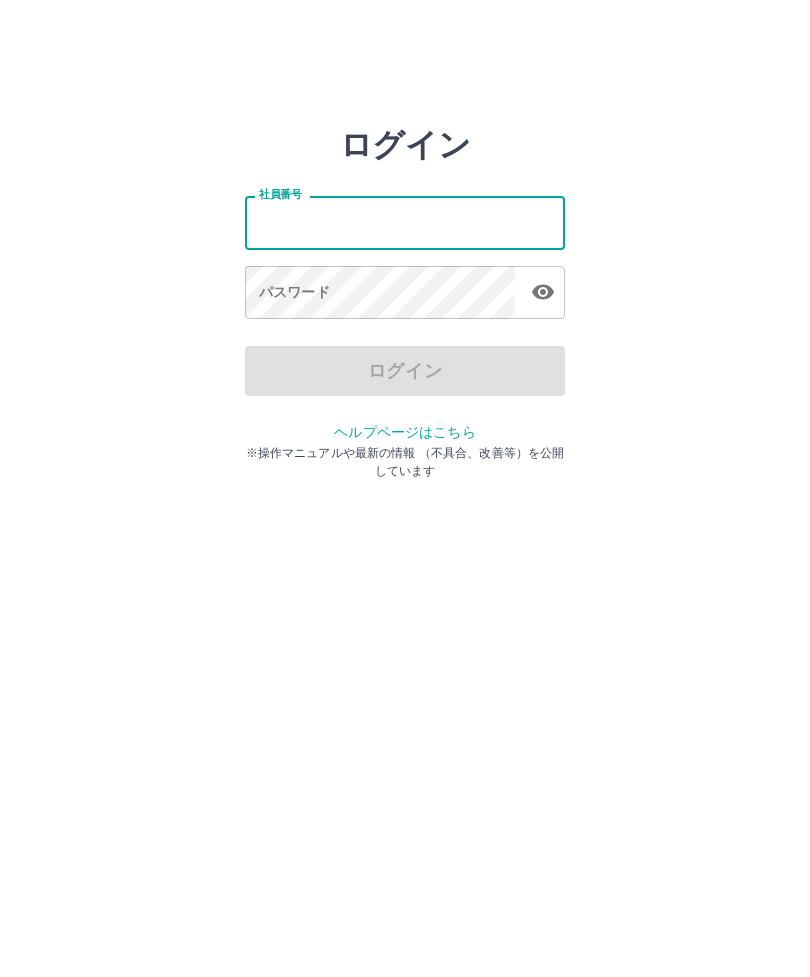 scroll, scrollTop: 0, scrollLeft: 0, axis: both 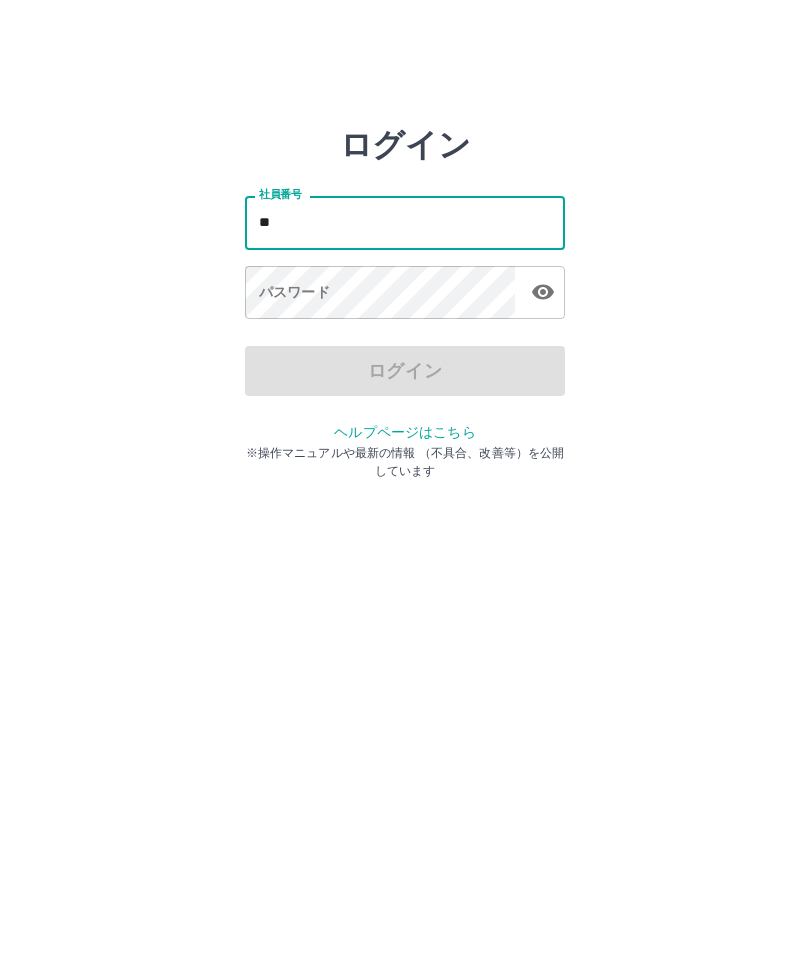 type on "*" 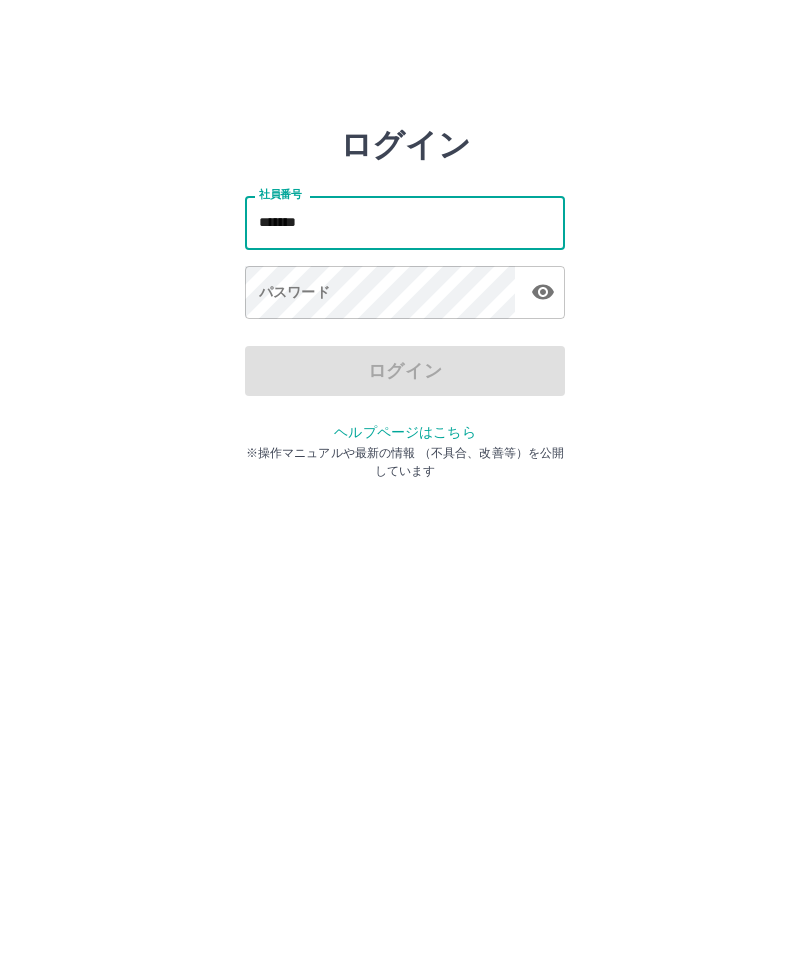 click on "*******" at bounding box center [405, 222] 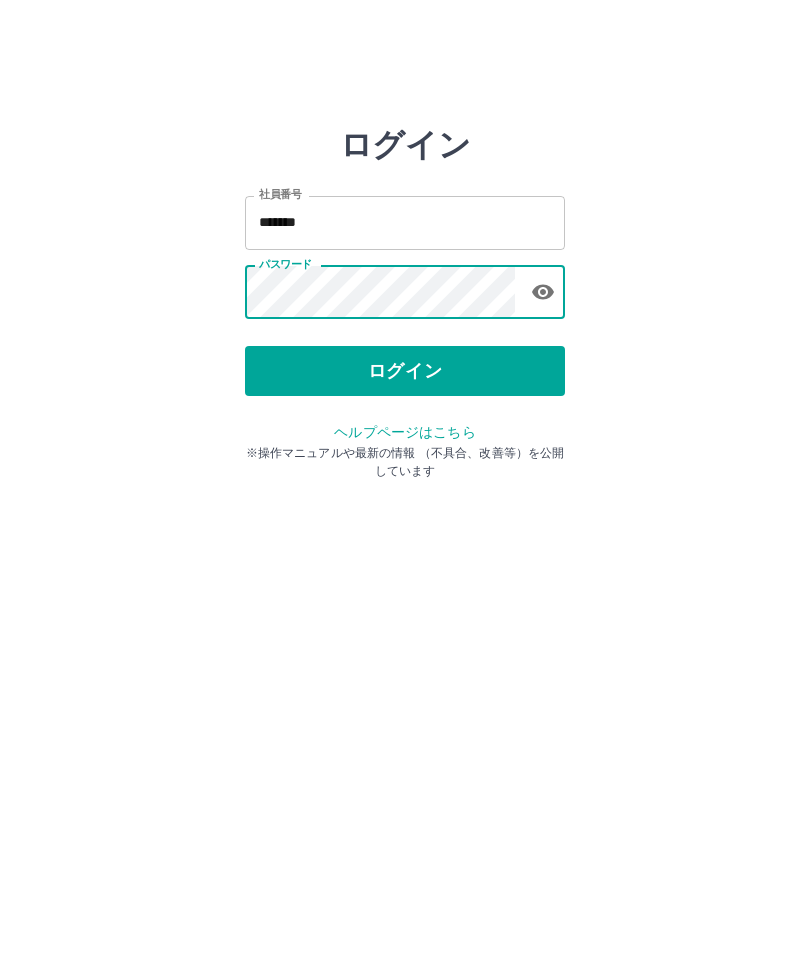 click on "ログイン" at bounding box center [405, 371] 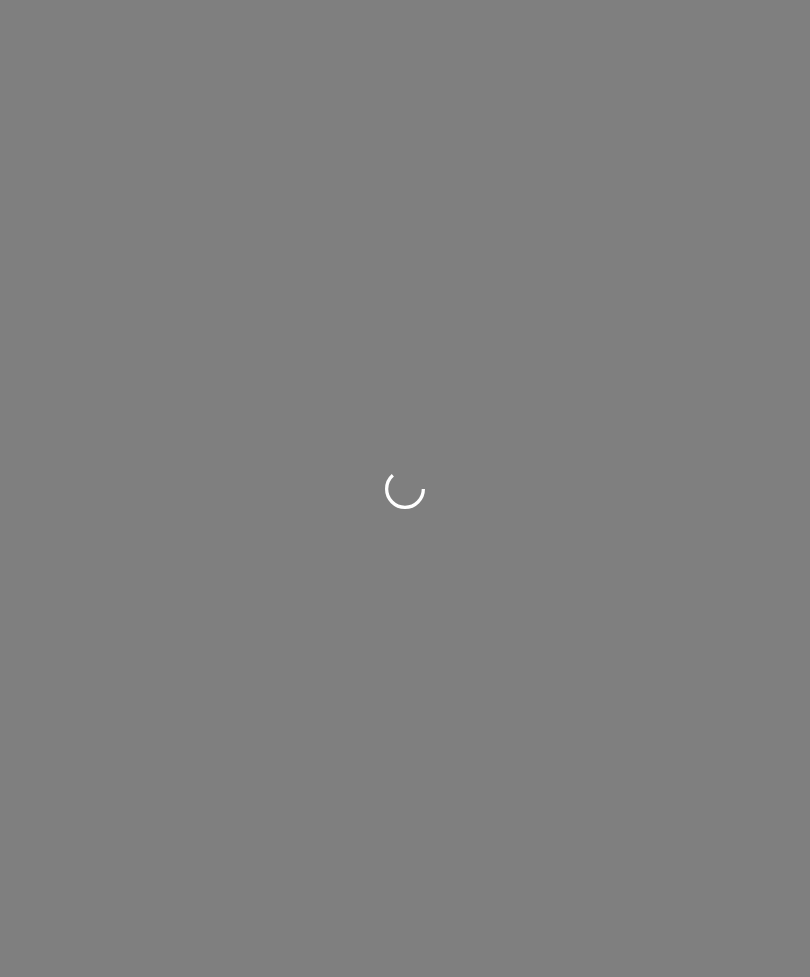 scroll, scrollTop: 0, scrollLeft: 0, axis: both 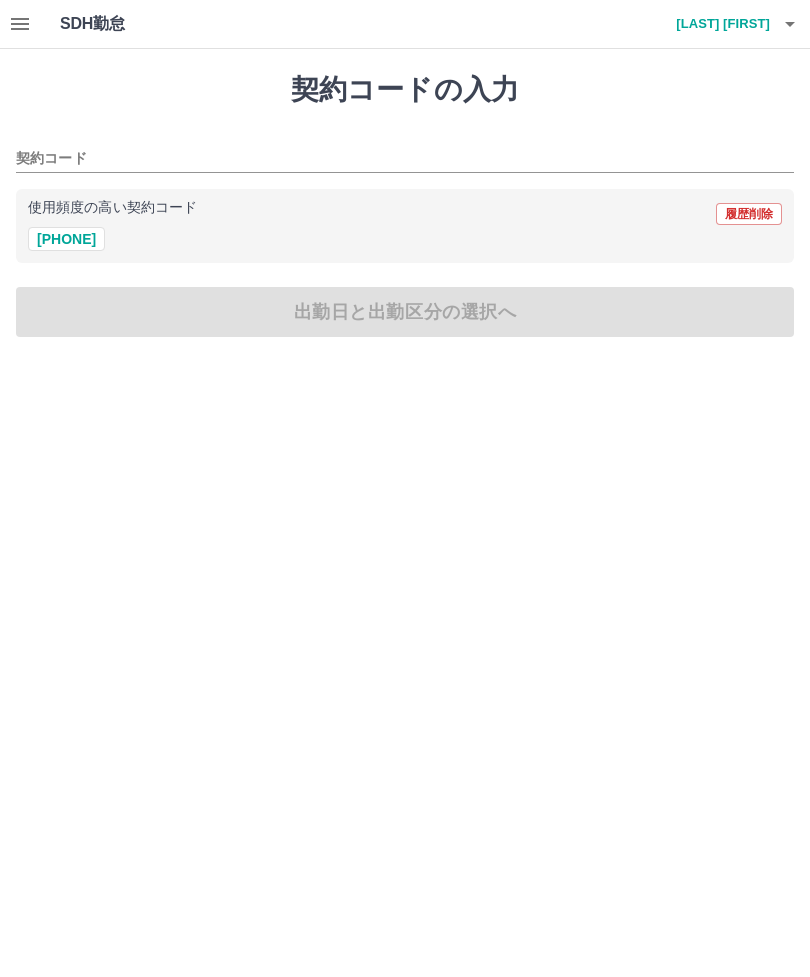 click on "41115085" at bounding box center [66, 239] 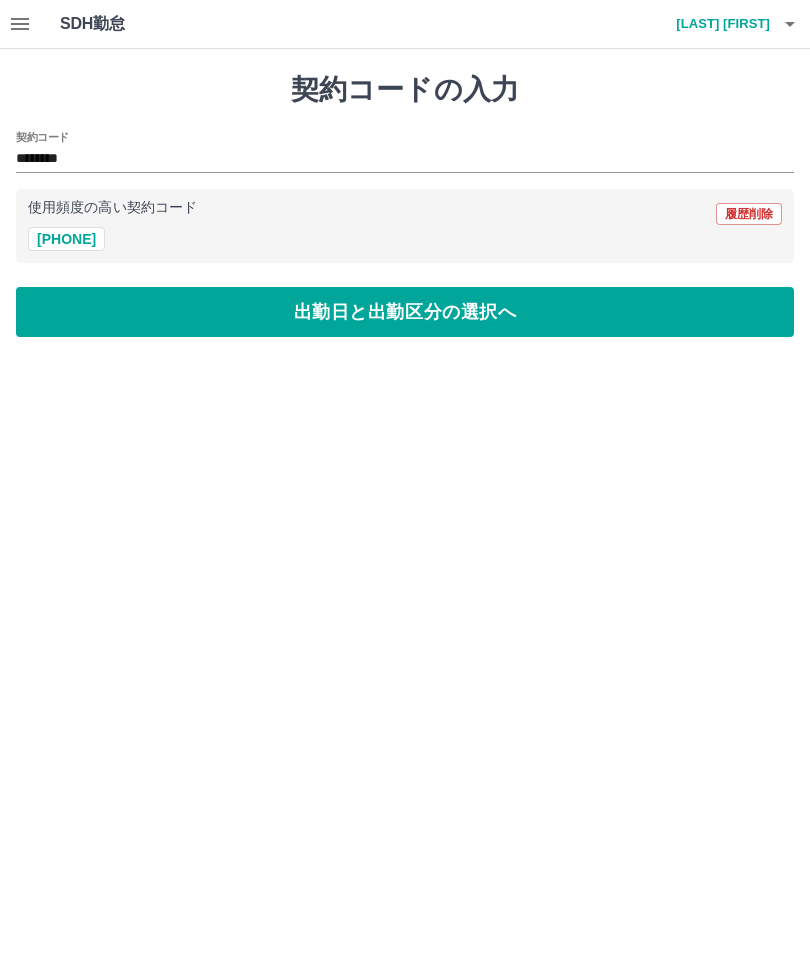 click on "出勤日と出勤区分の選択へ" at bounding box center (405, 312) 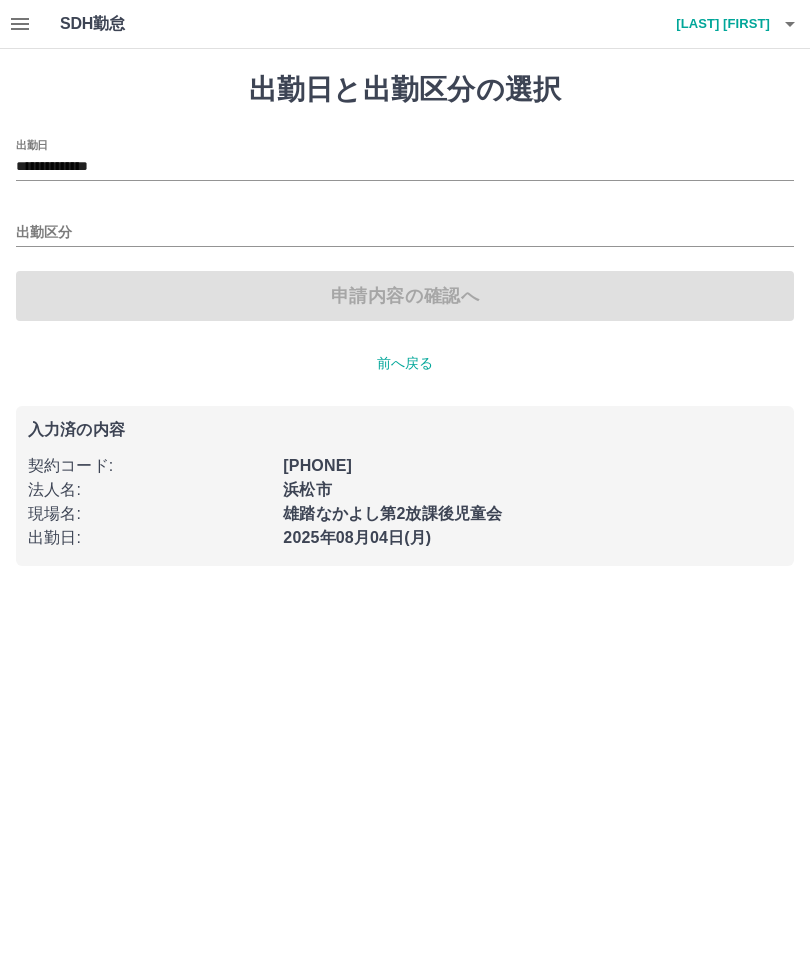 click on "出勤区分" at bounding box center (405, 233) 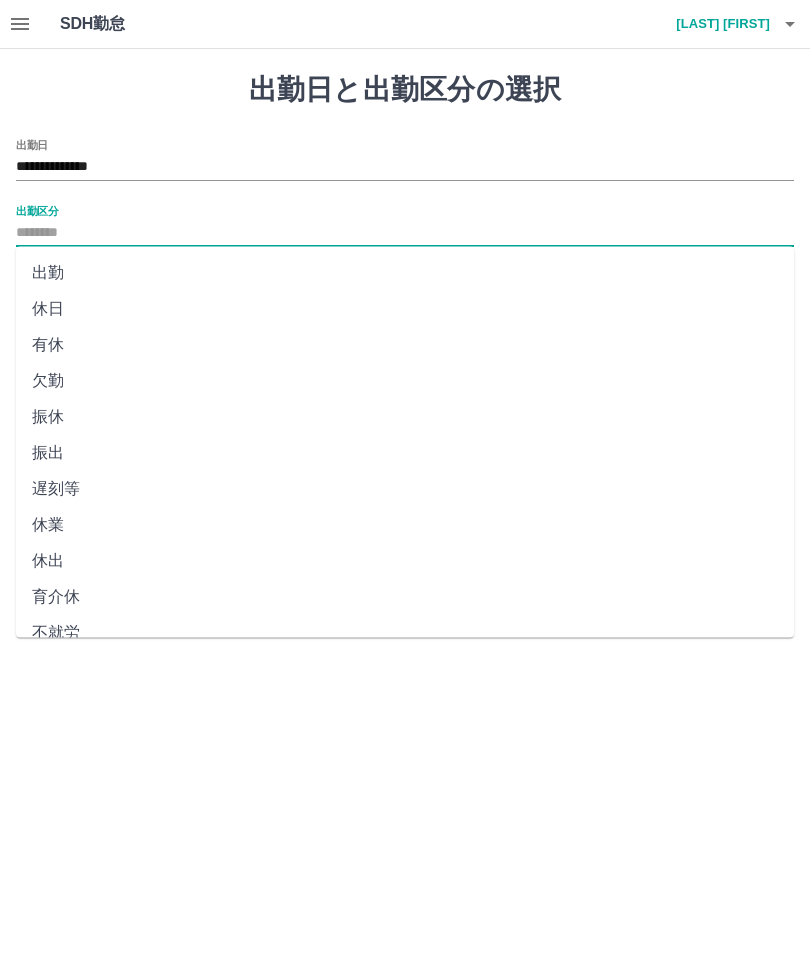 click on "出勤" at bounding box center (405, 273) 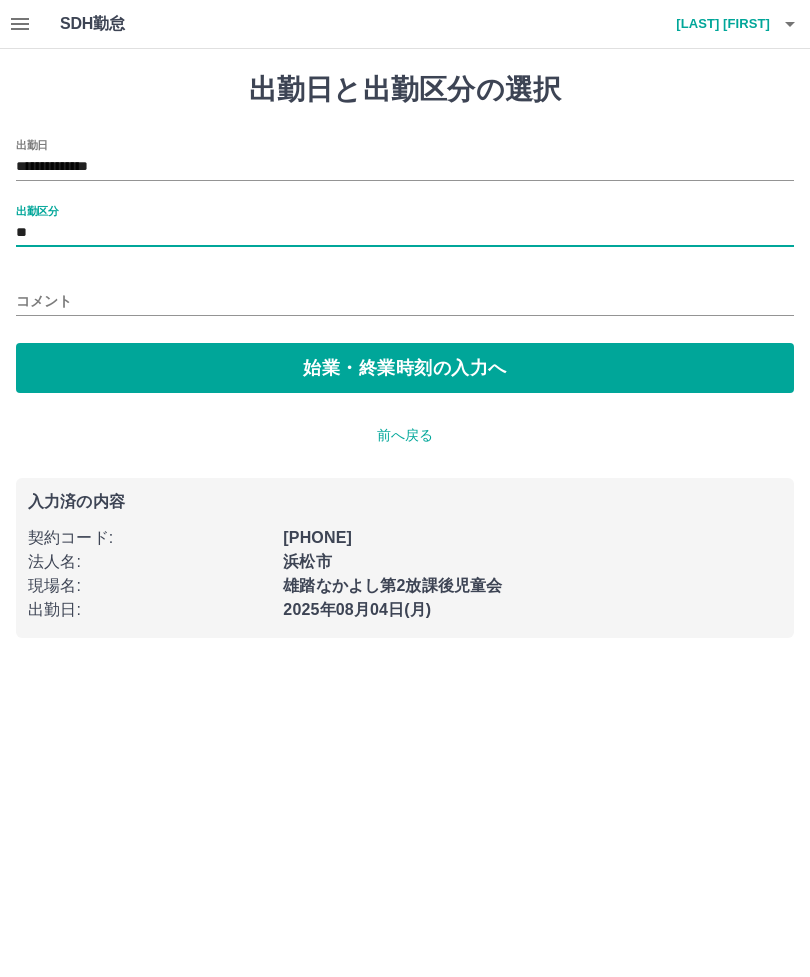type on "**" 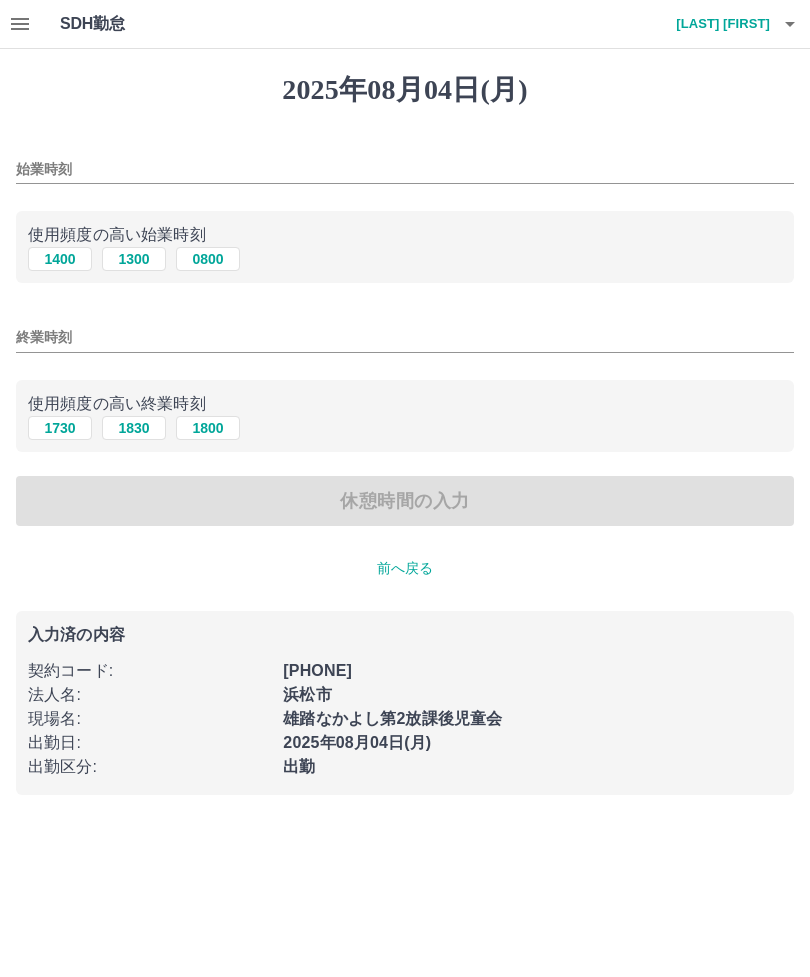 click on "0800" at bounding box center (208, 259) 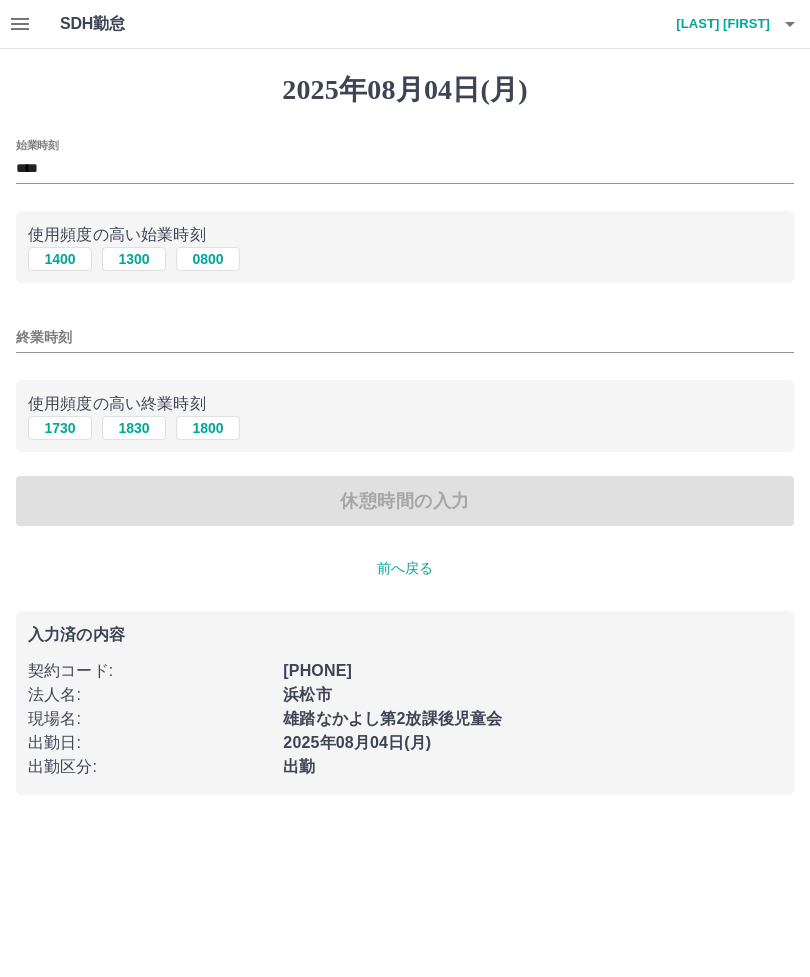 click on "終業時刻" at bounding box center [405, 337] 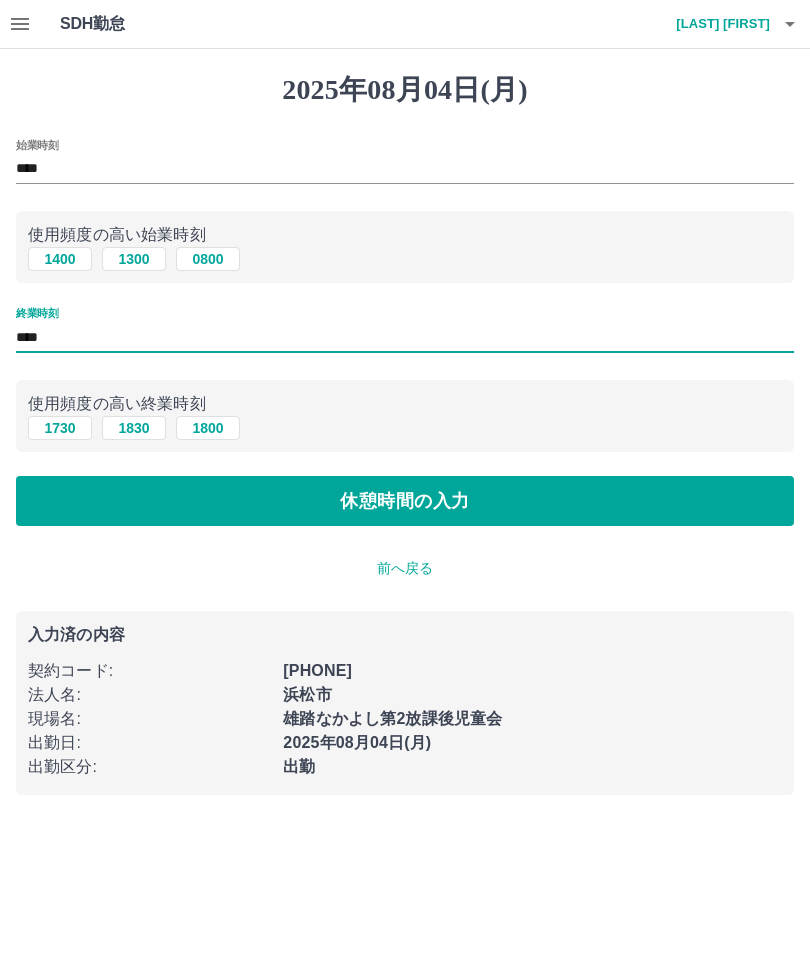type on "****" 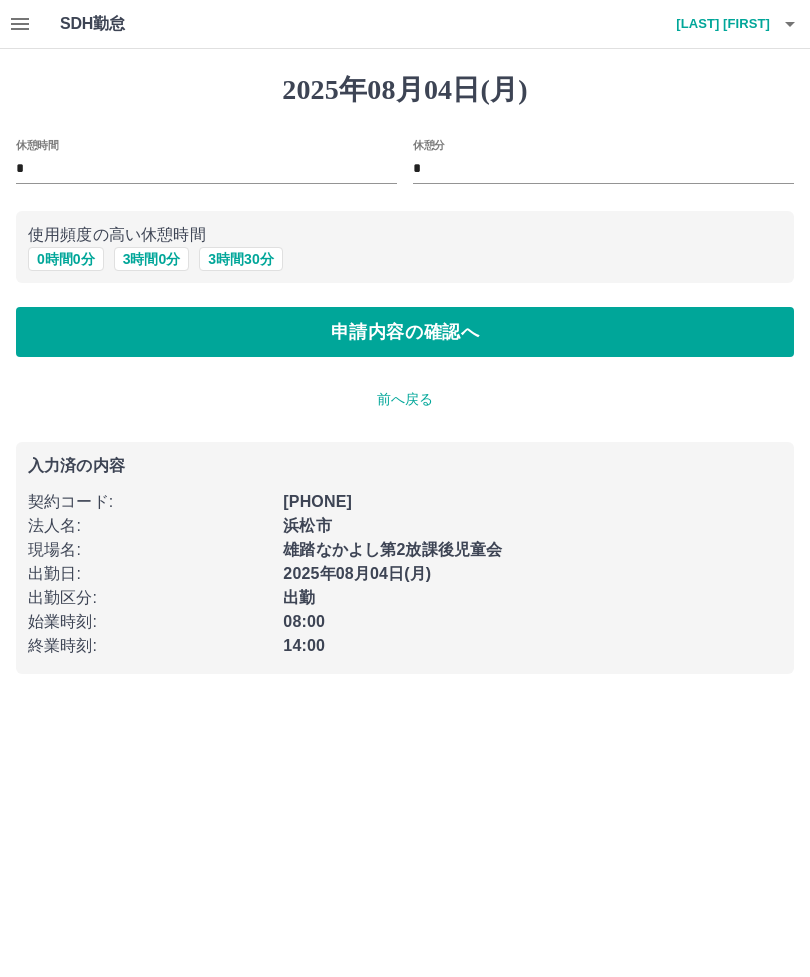 click on "申請内容の確認へ" at bounding box center [405, 332] 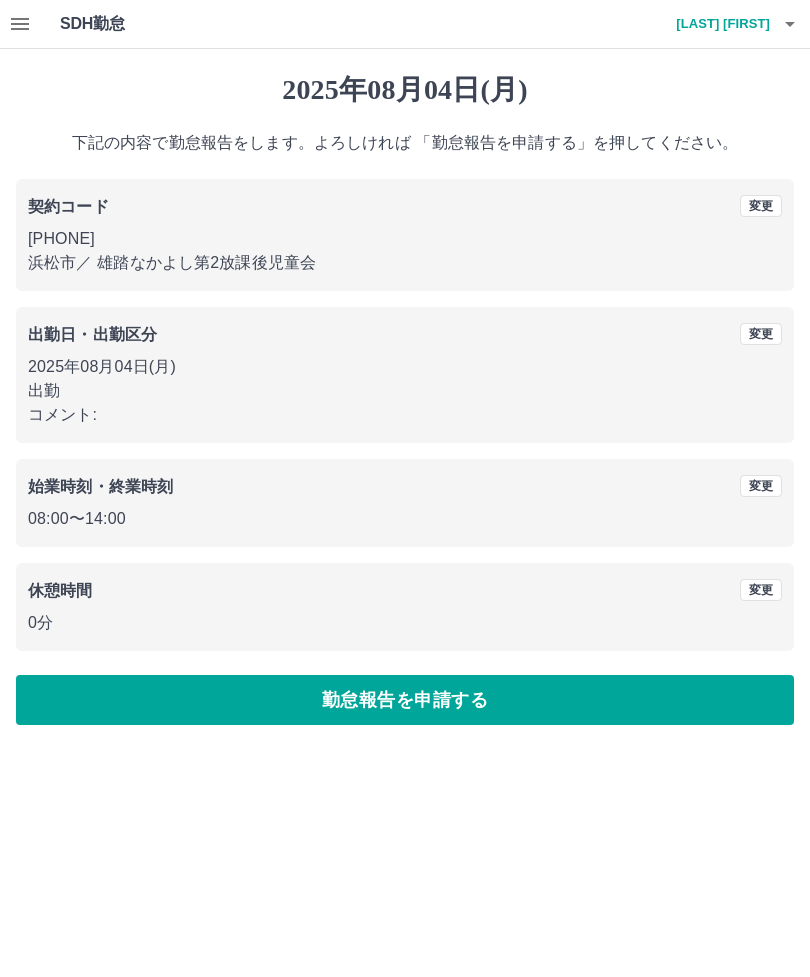 click on "勤怠報告を申請する" at bounding box center [405, 700] 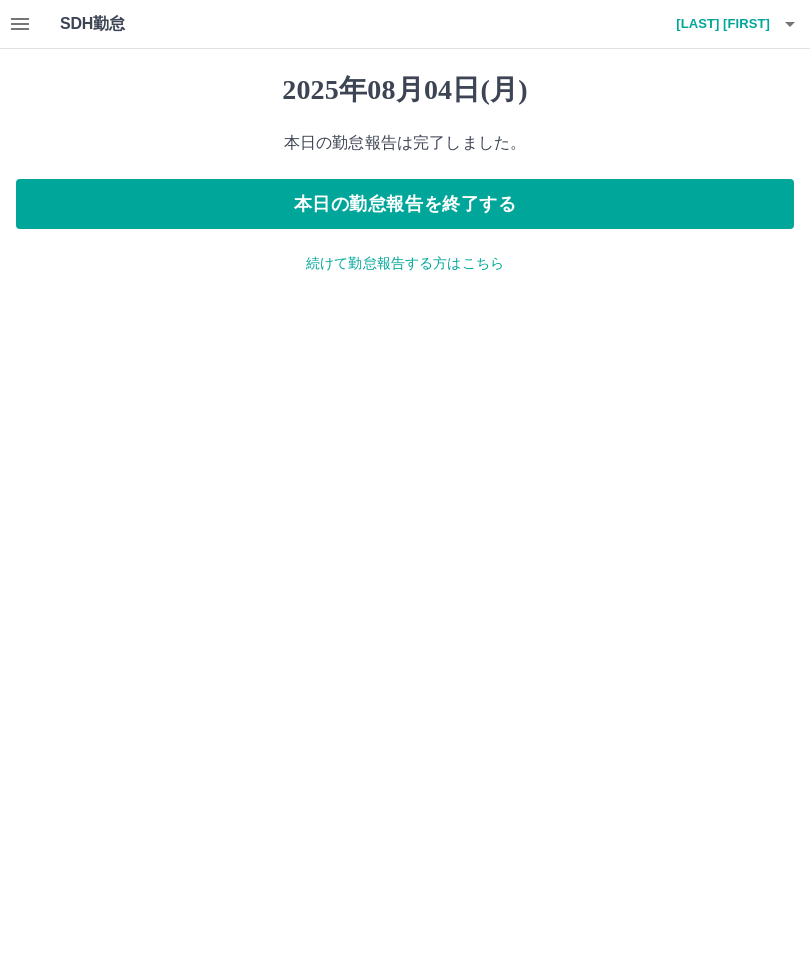 click on "本日の勤怠報告を終了する" at bounding box center (405, 204) 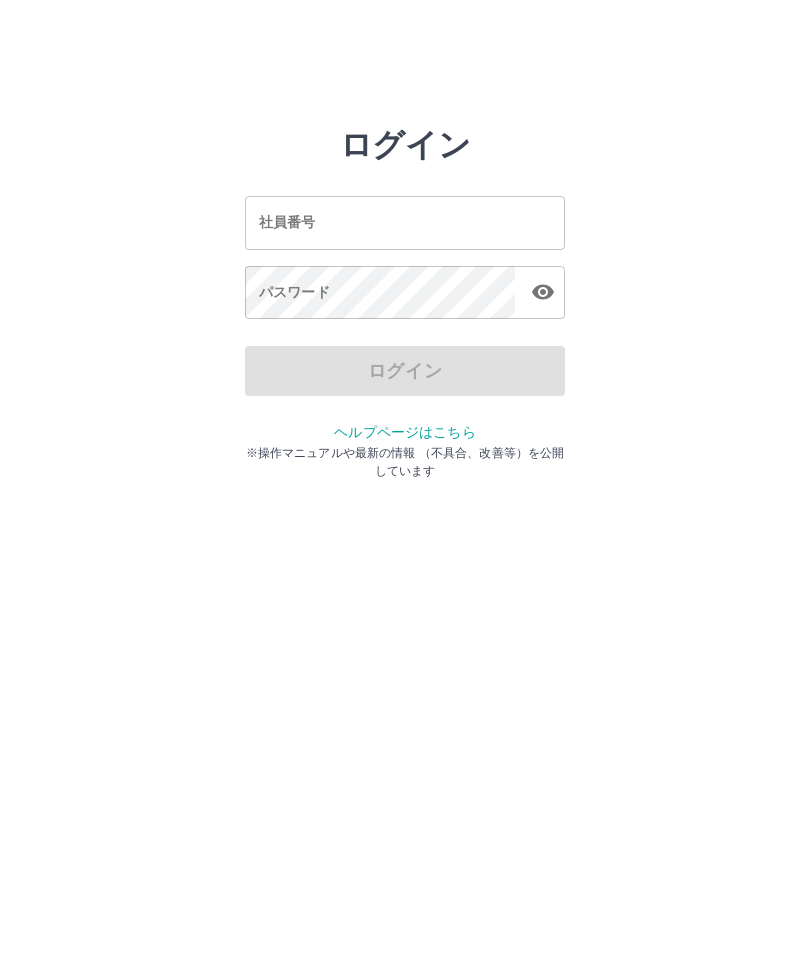 scroll, scrollTop: 0, scrollLeft: 0, axis: both 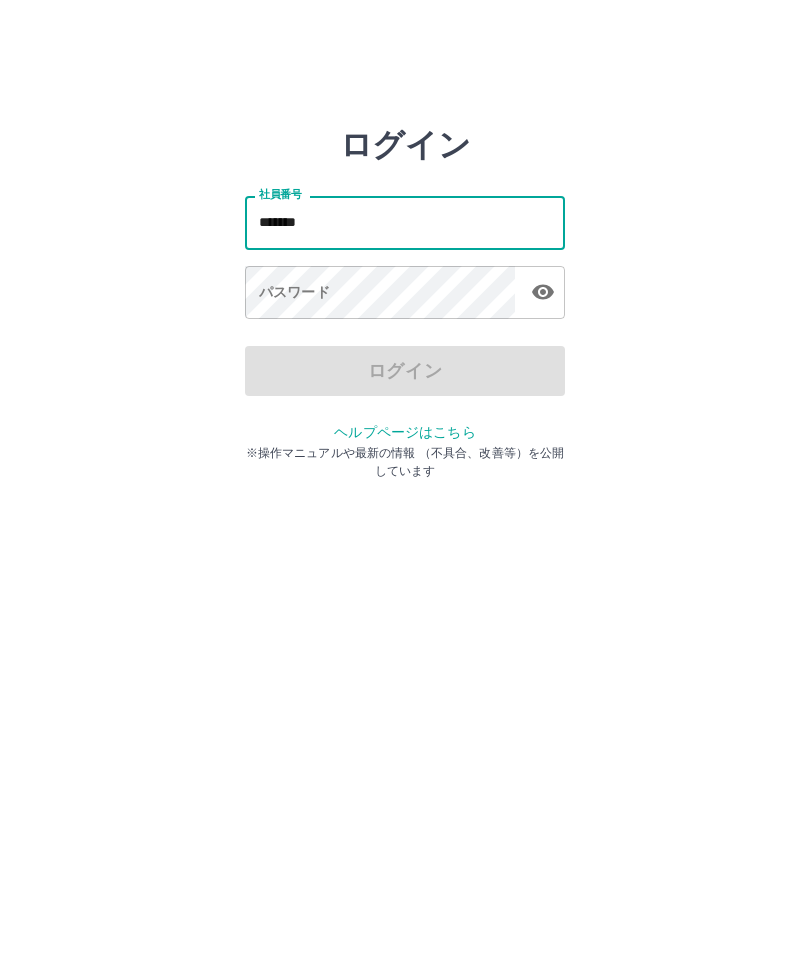 type on "*******" 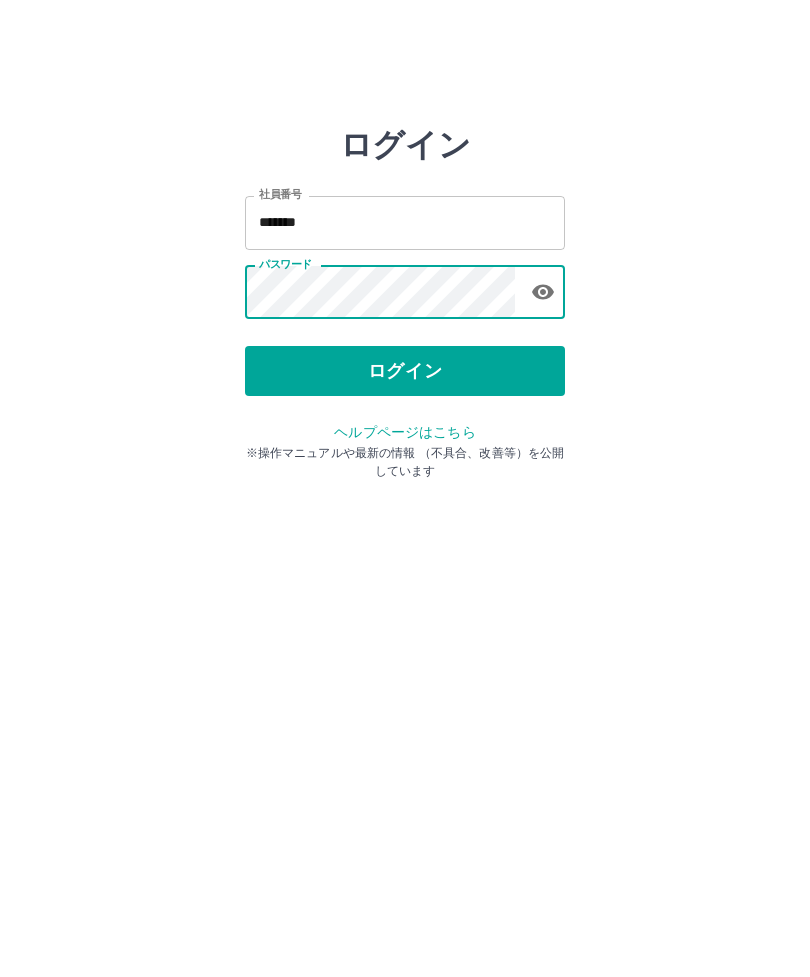 click on "ログイン" at bounding box center [405, 371] 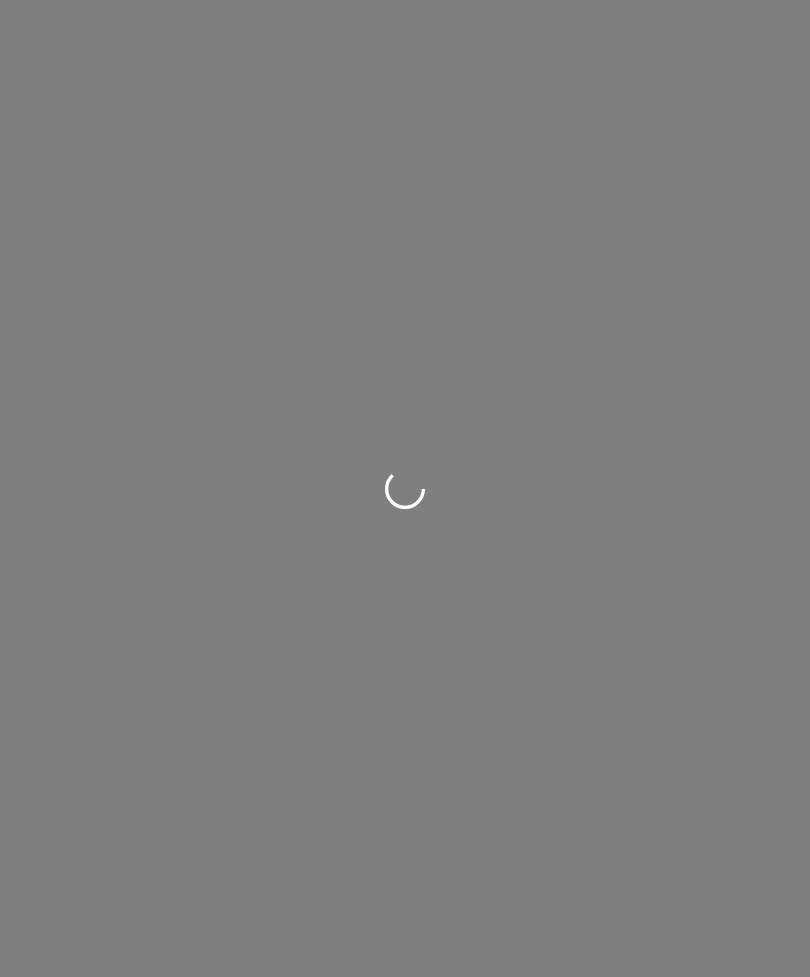 scroll, scrollTop: 0, scrollLeft: 0, axis: both 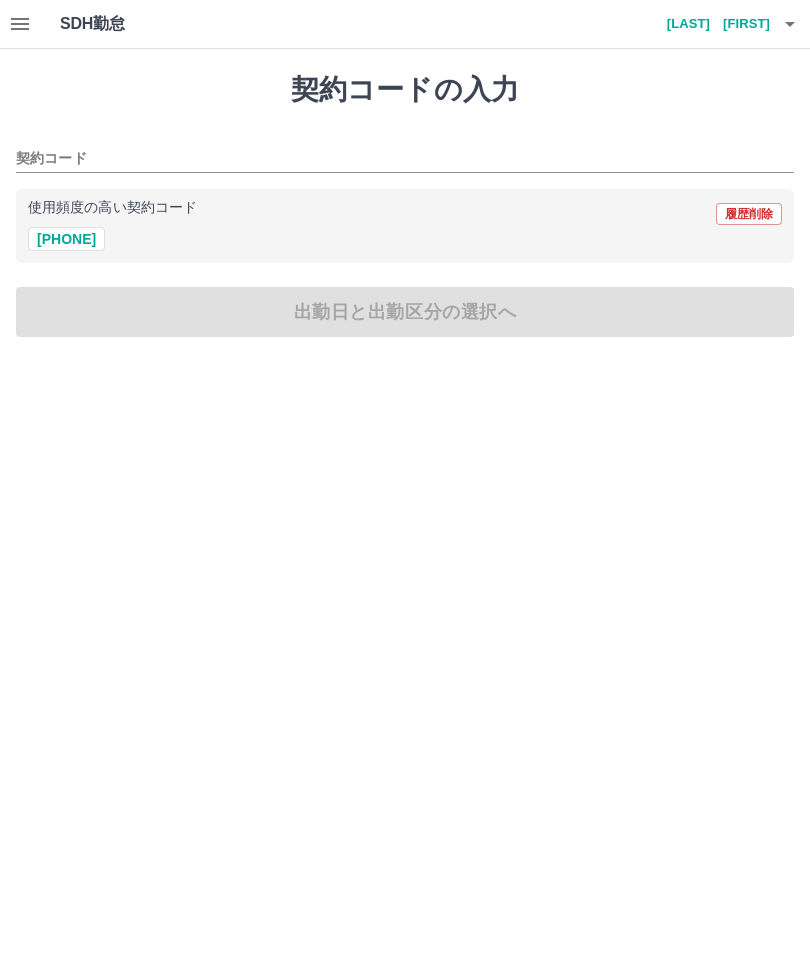 click on "41115085" at bounding box center [66, 239] 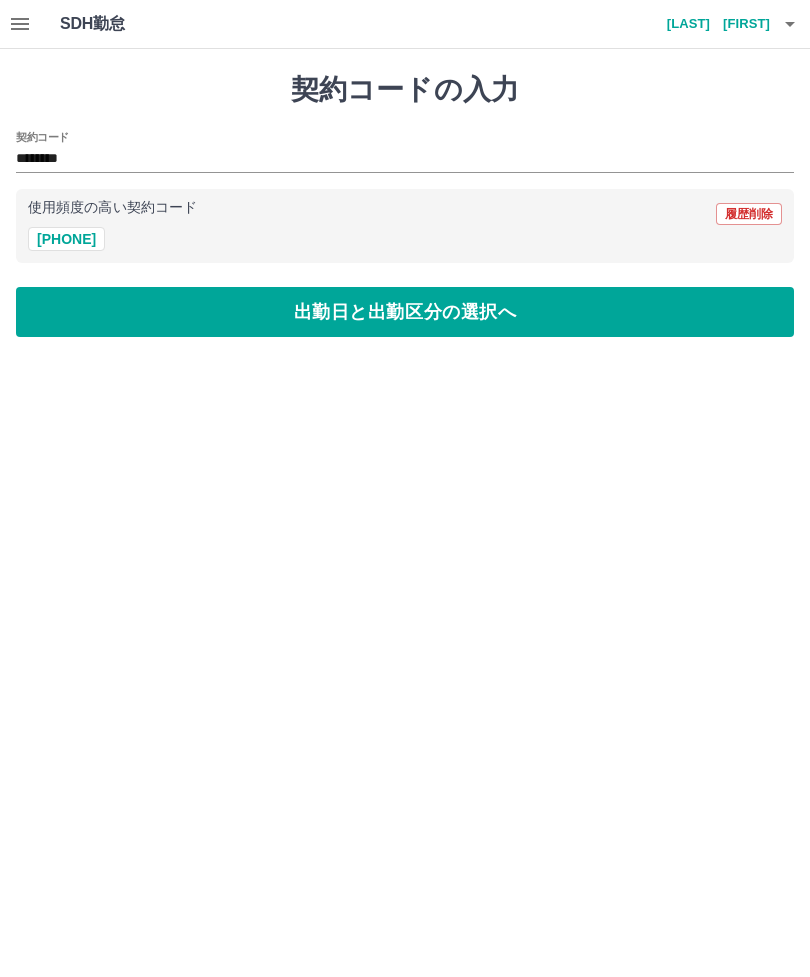 click on "出勤日と出勤区分の選択へ" at bounding box center [405, 312] 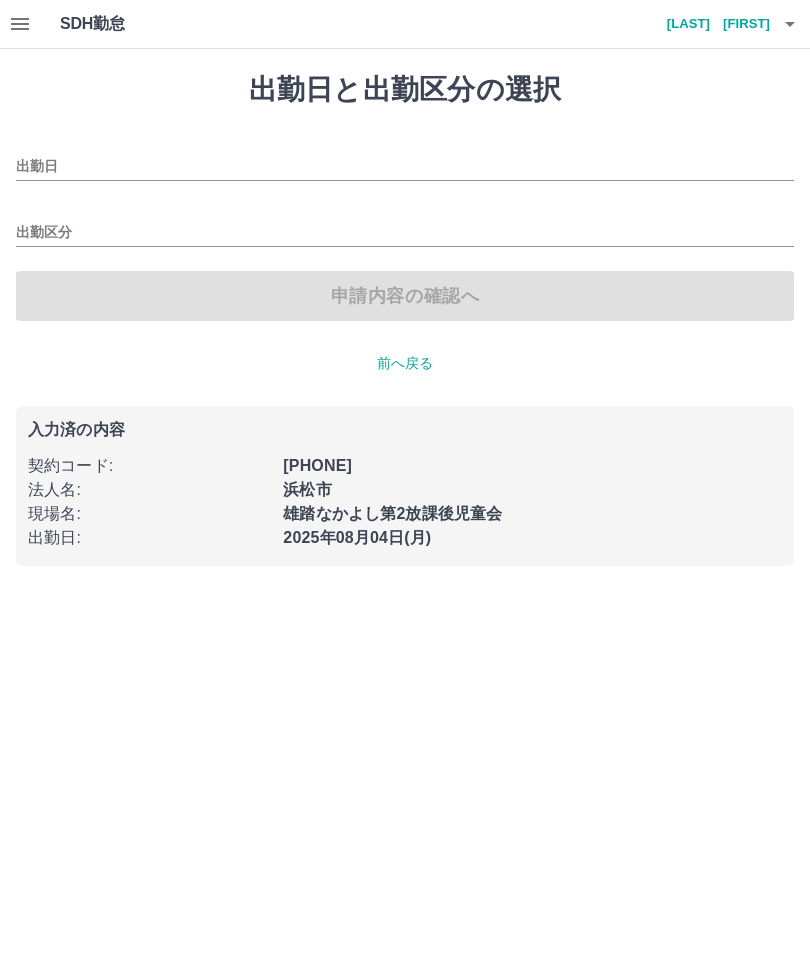 type on "**********" 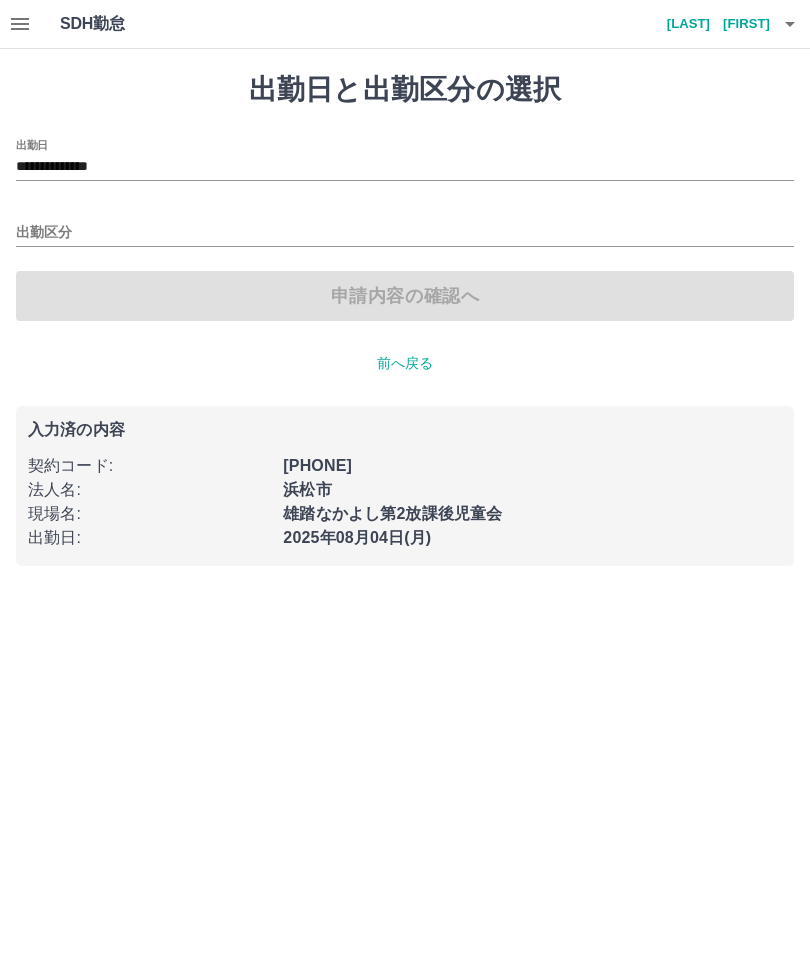 click on "出勤区分" at bounding box center [405, 233] 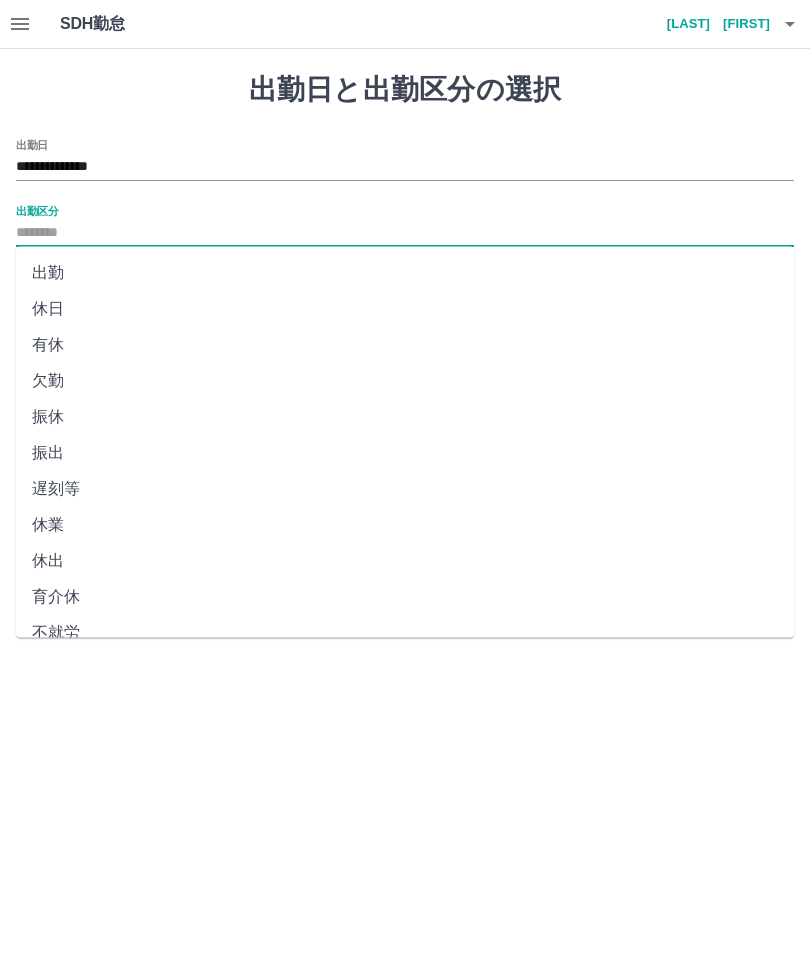 click on "出勤" at bounding box center (405, 273) 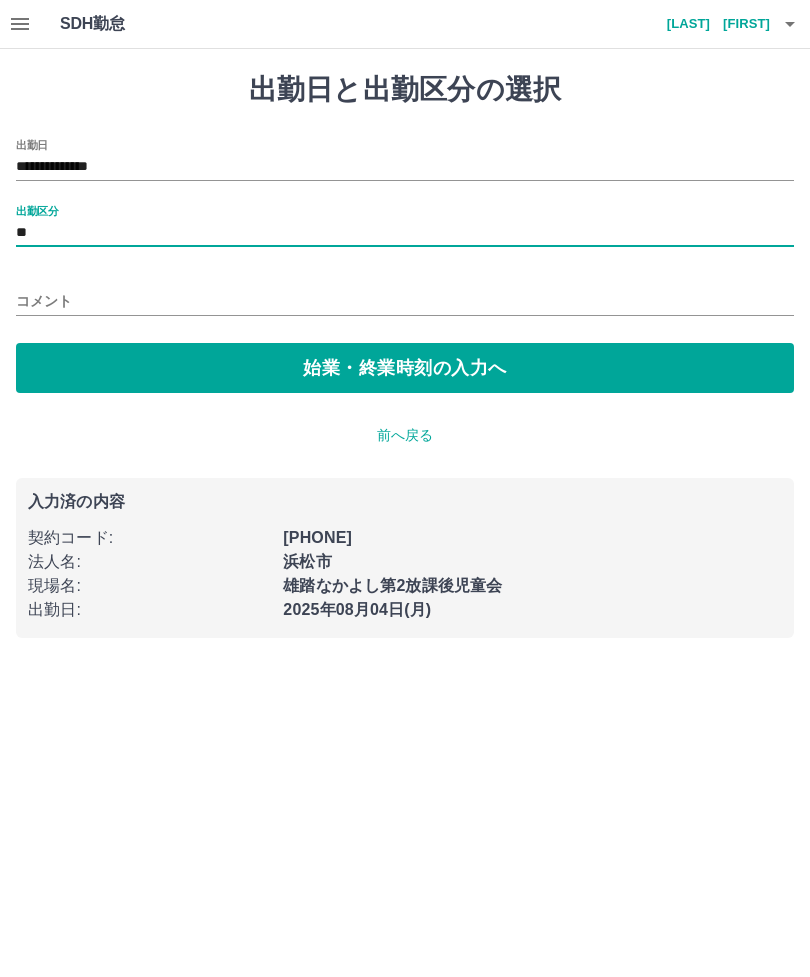 click on "始業・終業時刻の入力へ" at bounding box center (405, 368) 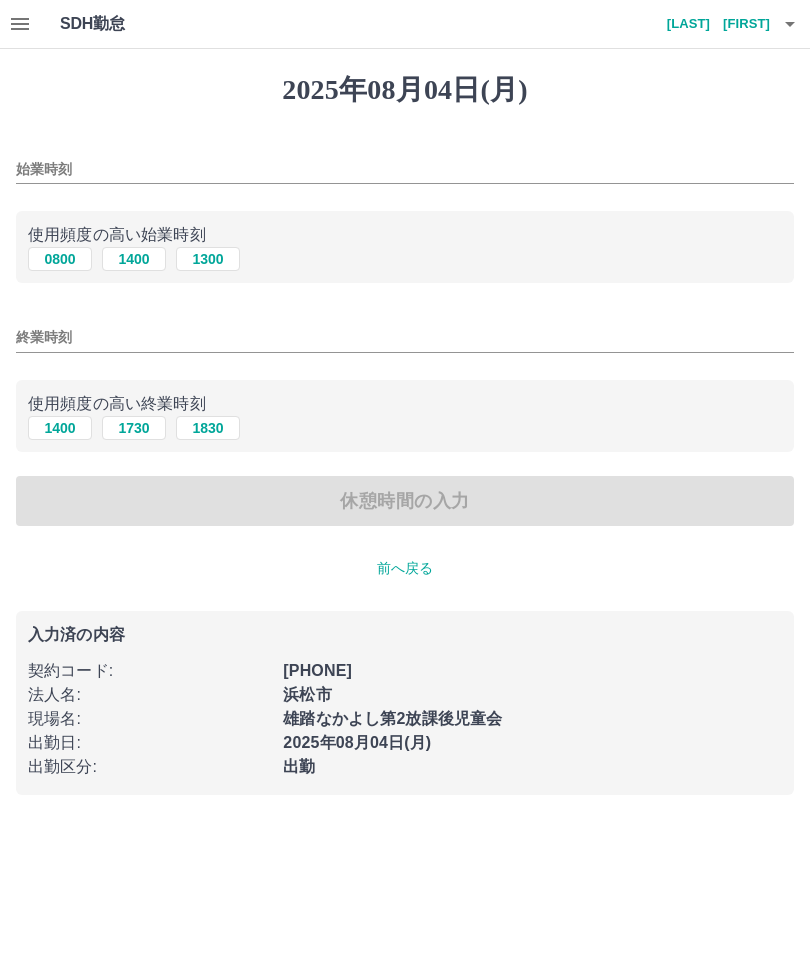click on "0800" at bounding box center (60, 259) 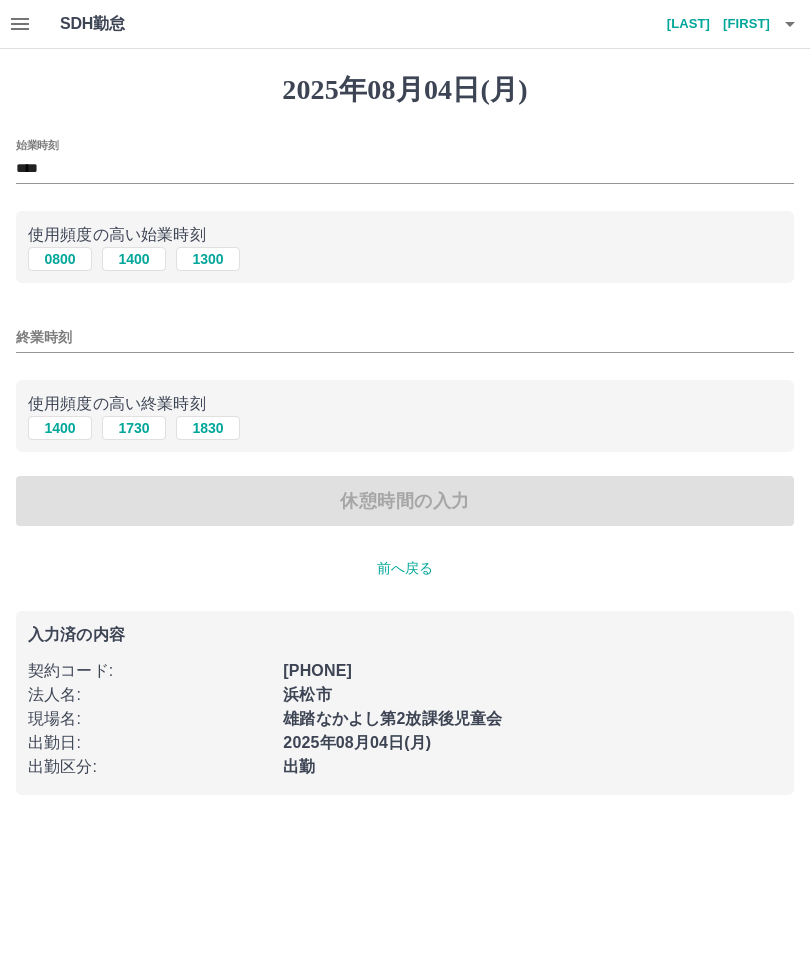 click on "1730" at bounding box center [134, 428] 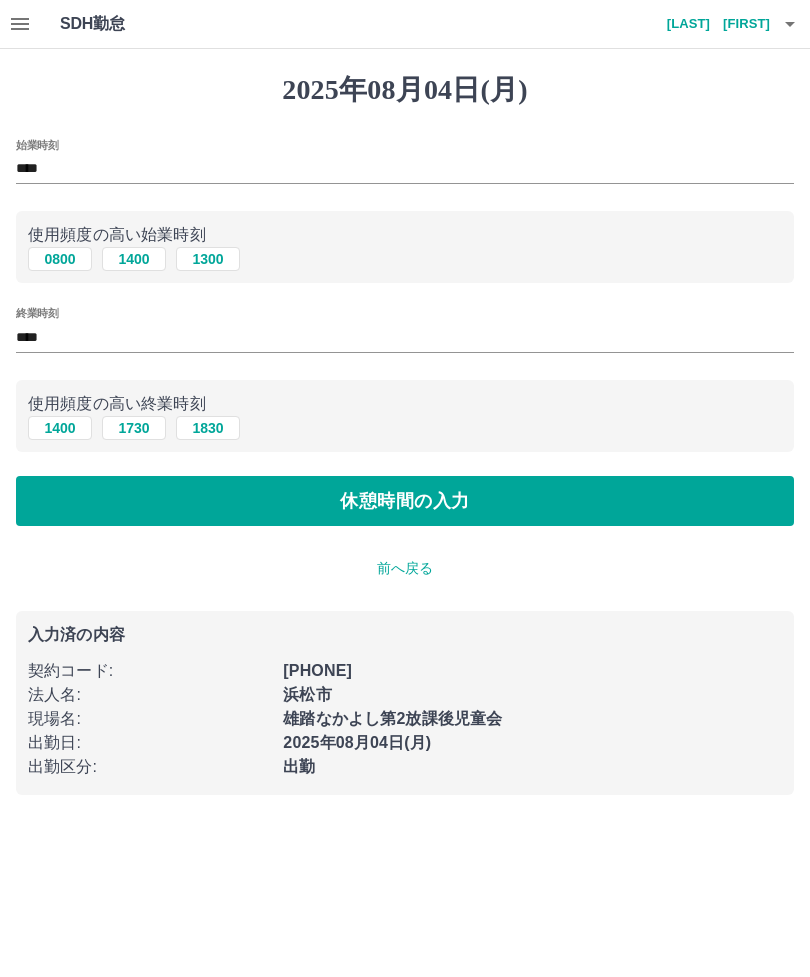 click on "****" at bounding box center (405, 337) 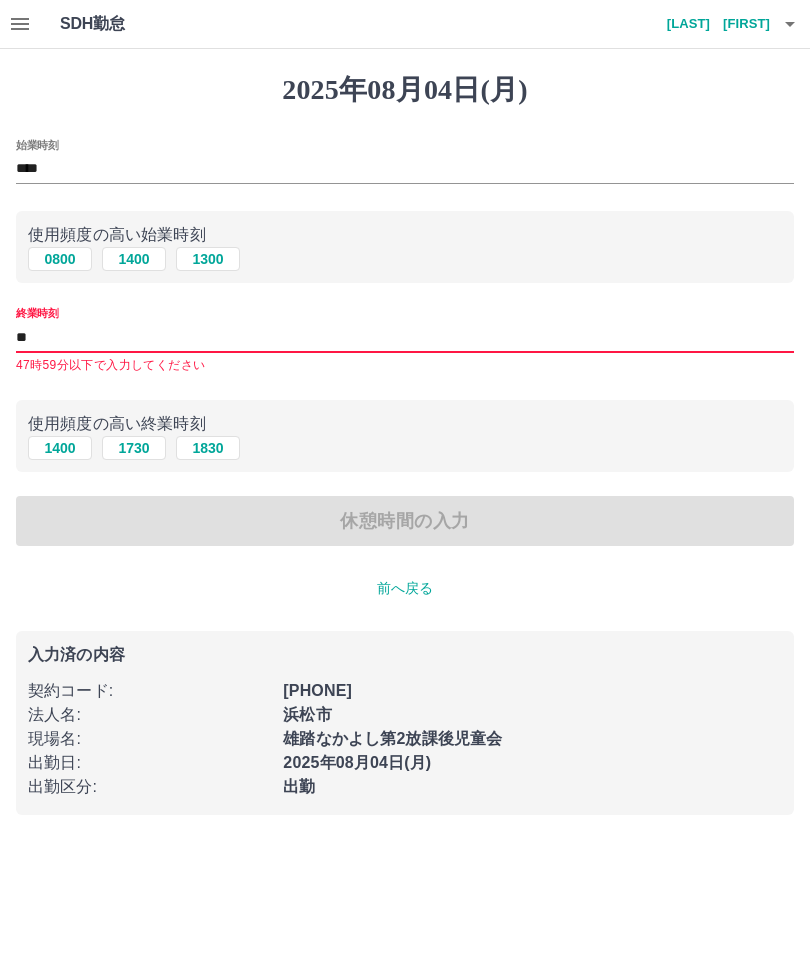 type on "*" 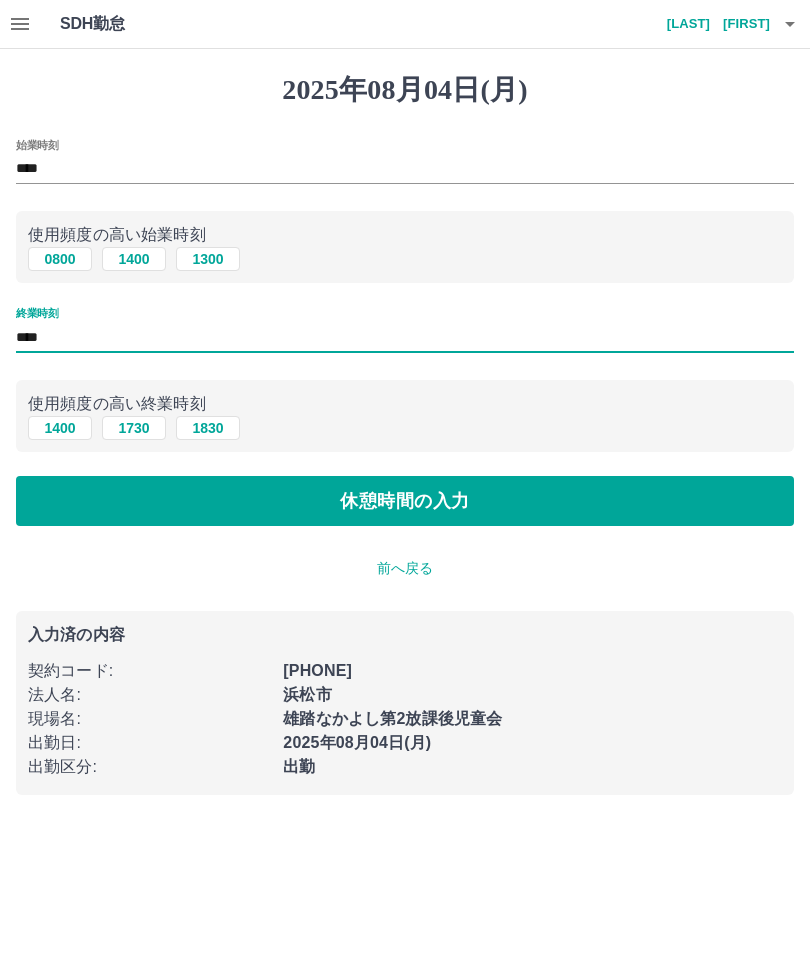 type on "****" 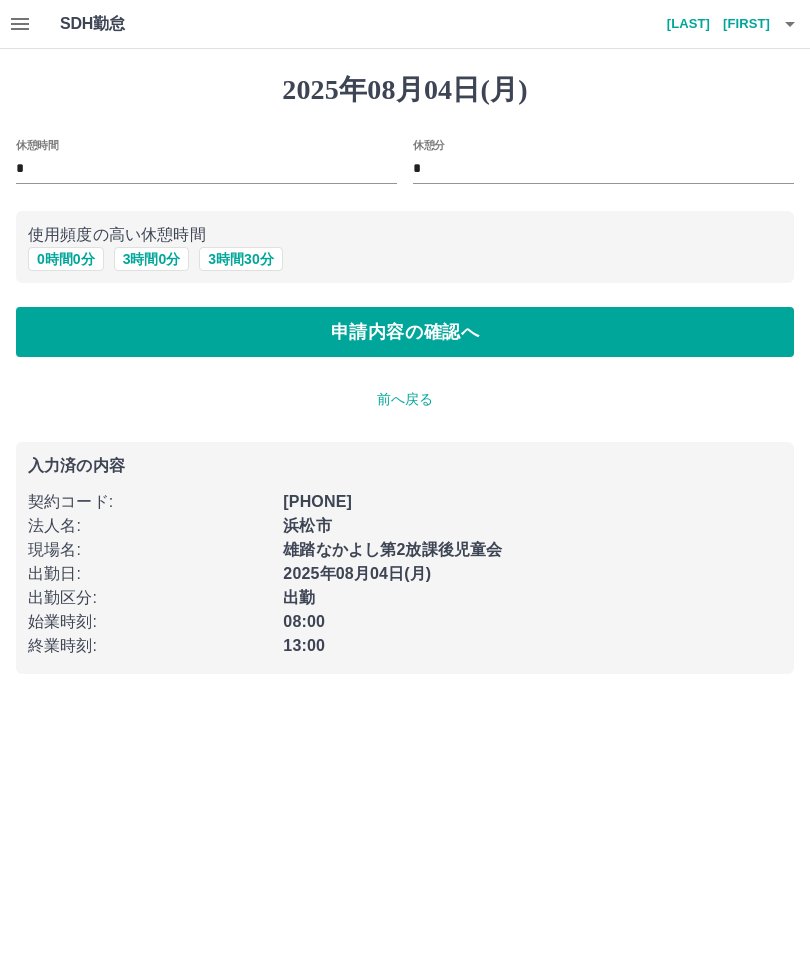click on "申請内容の確認へ" at bounding box center [405, 332] 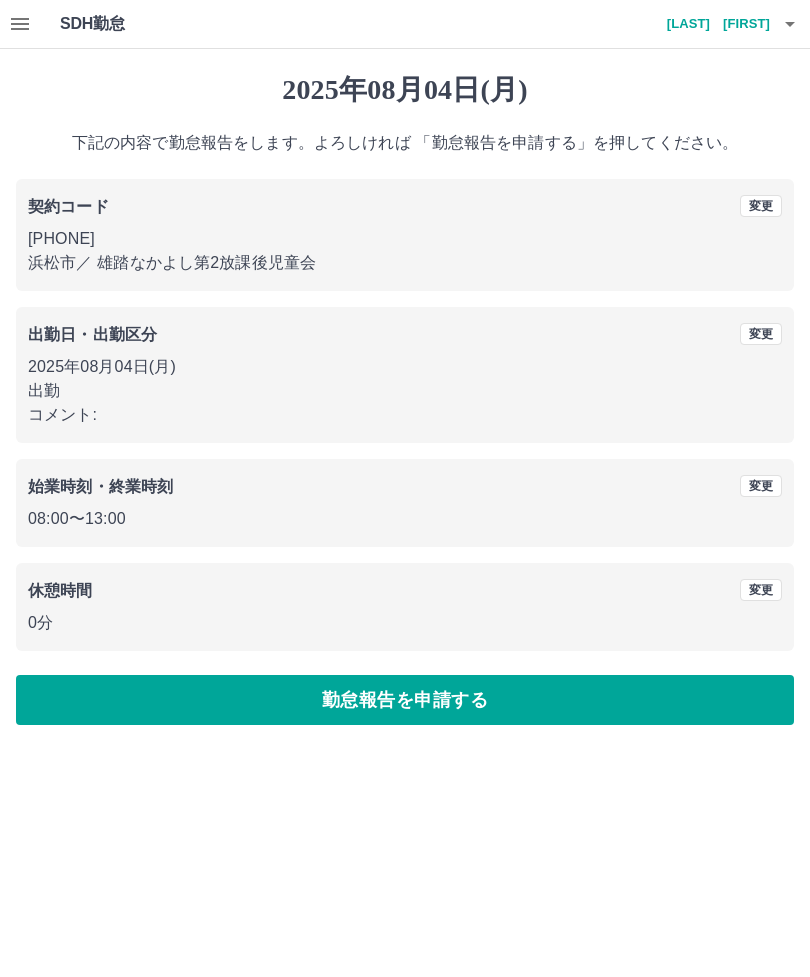 click on "勤怠報告を申請する" at bounding box center [405, 700] 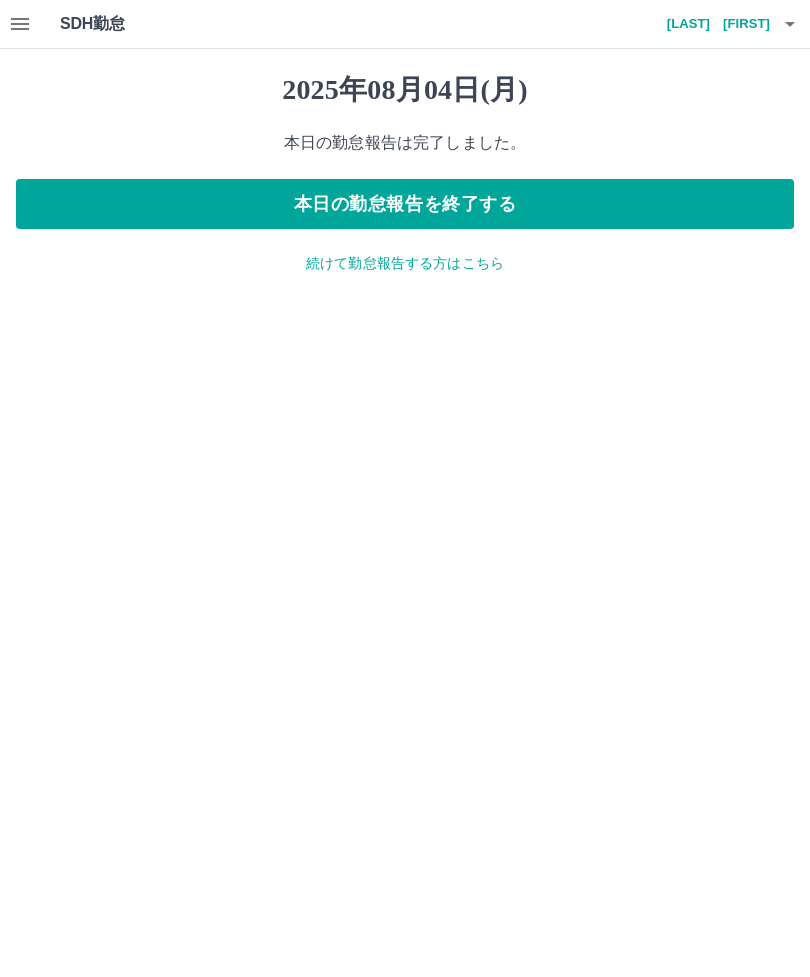 click on "本日の勤怠報告を終了する" at bounding box center [405, 204] 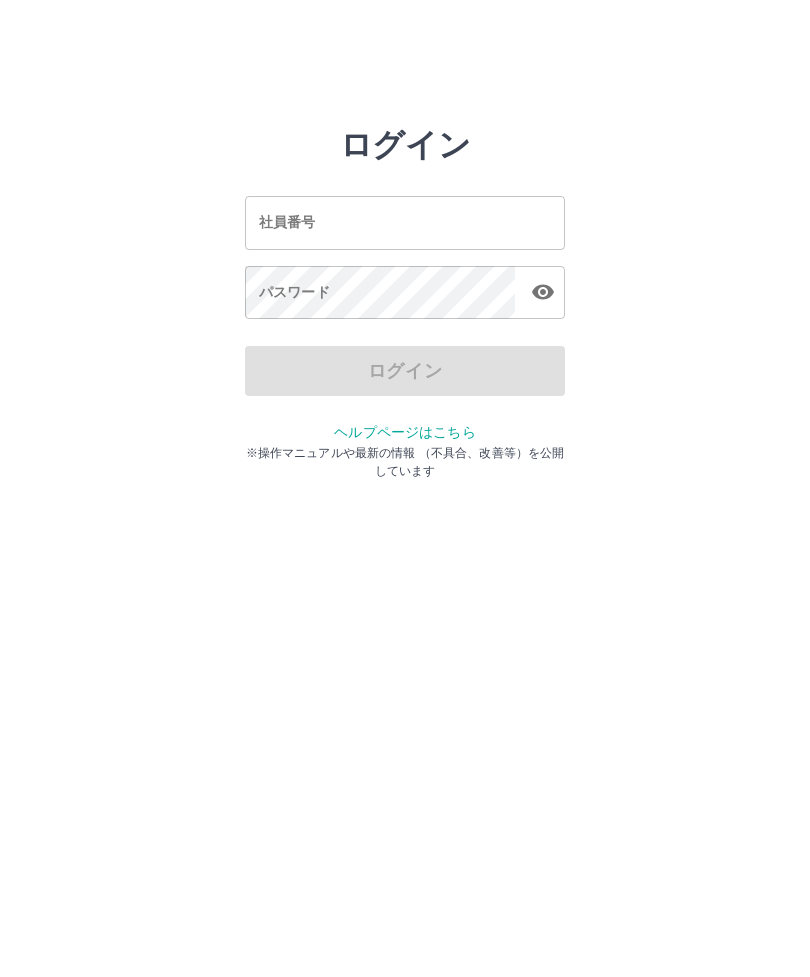 scroll, scrollTop: 0, scrollLeft: 0, axis: both 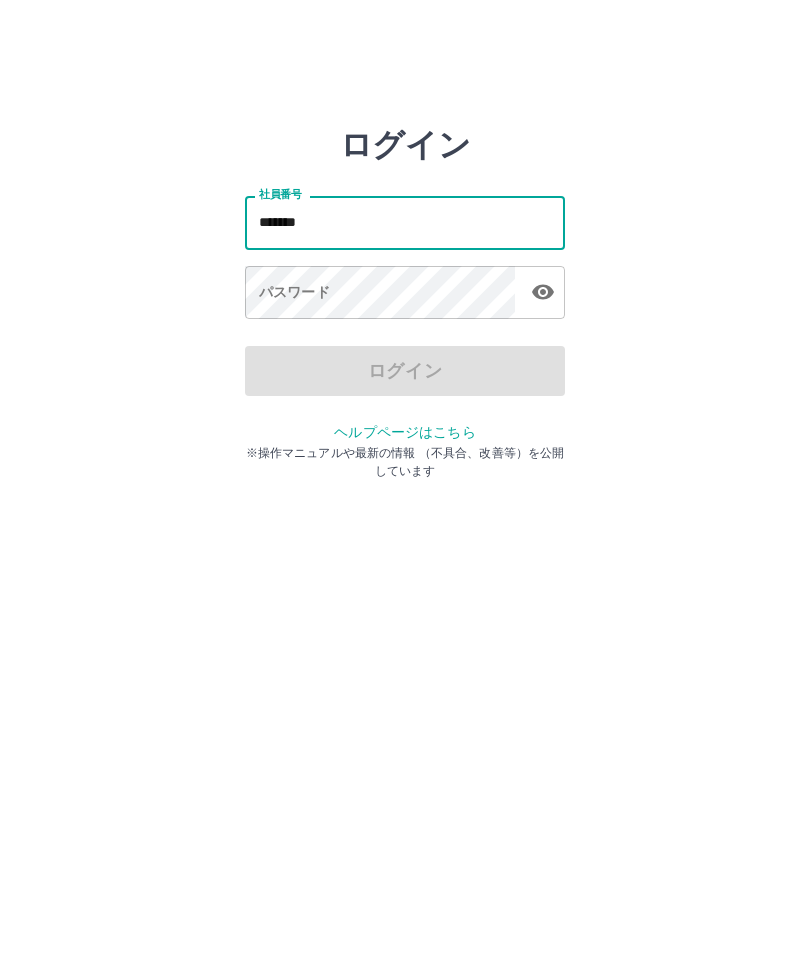 type on "*******" 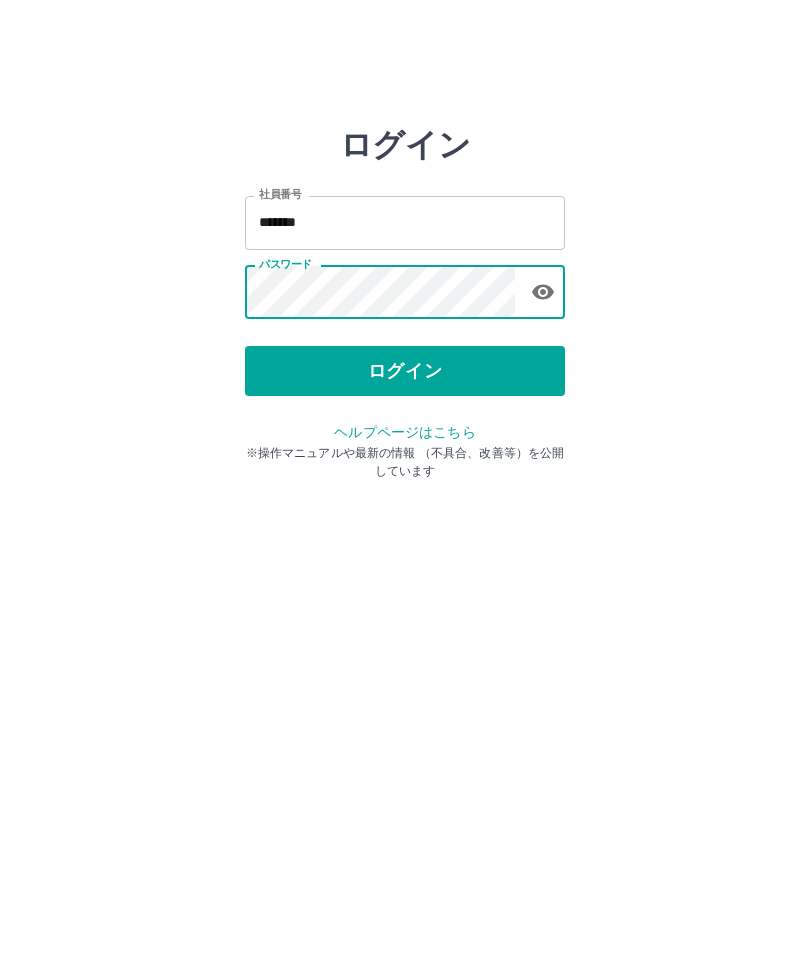 click on "ログイン" at bounding box center (405, 371) 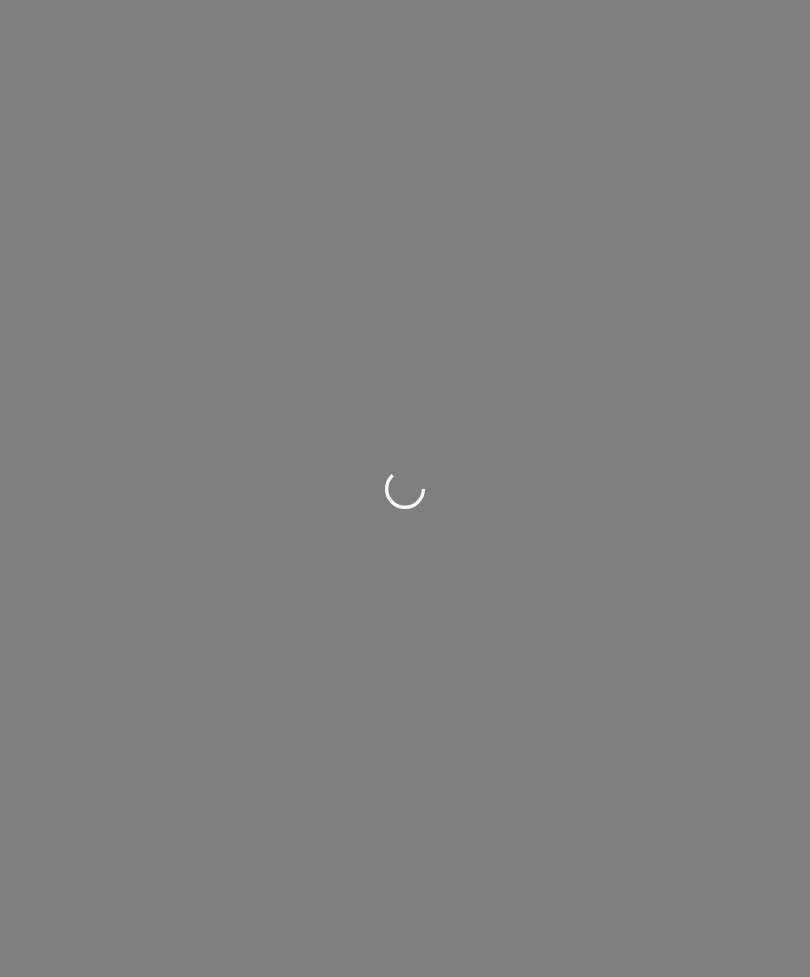 scroll, scrollTop: 0, scrollLeft: 0, axis: both 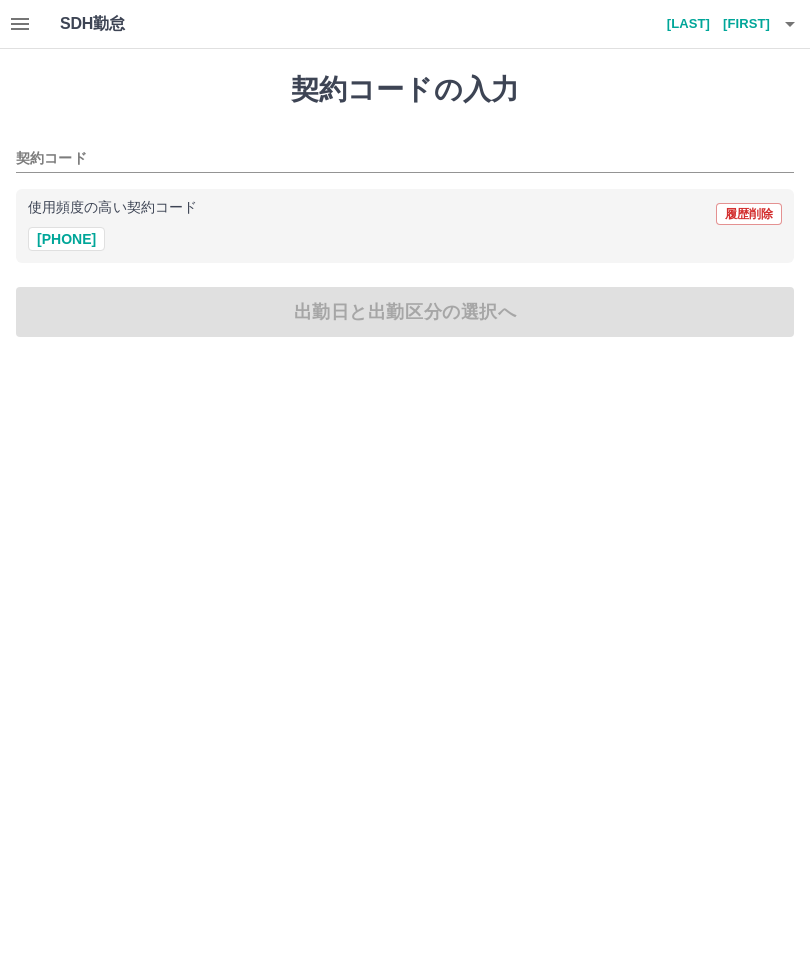 click on "[PHONE]" at bounding box center (66, 239) 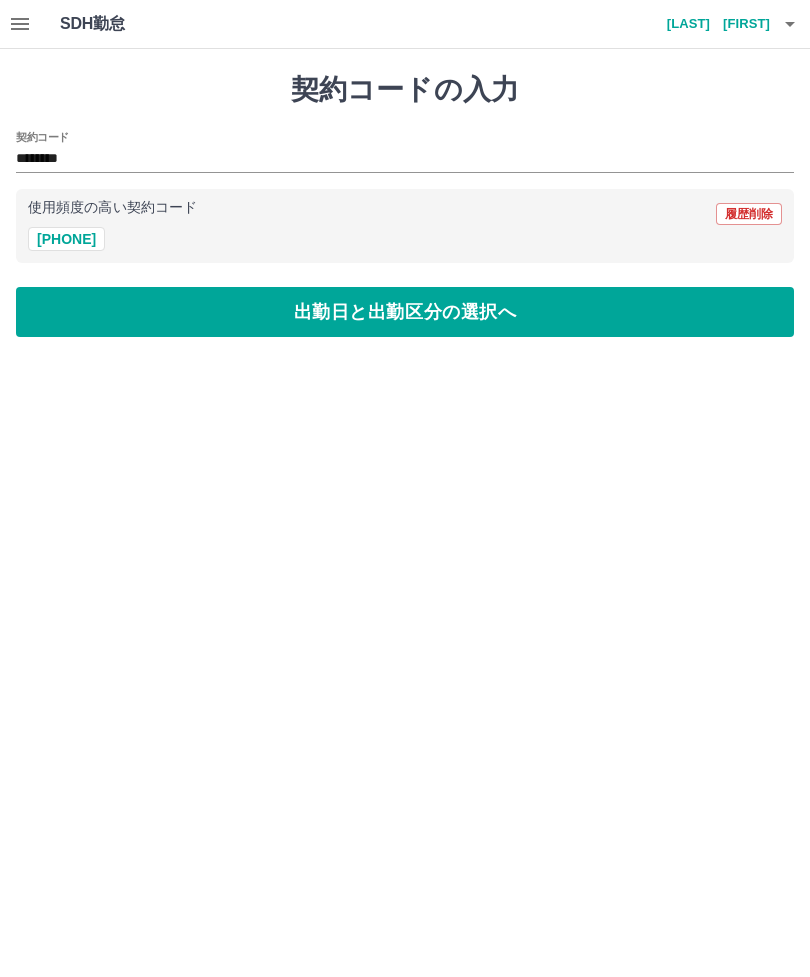 click on "出勤日と出勤区分の選択へ" at bounding box center (405, 312) 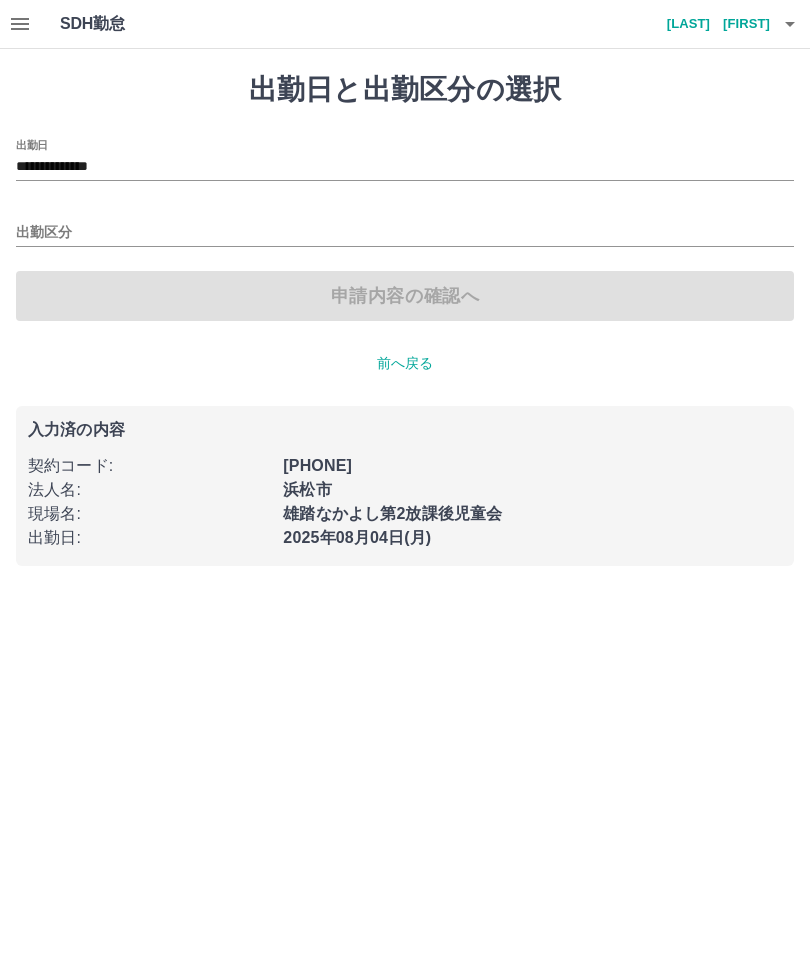 click on "出勤区分" at bounding box center [405, 233] 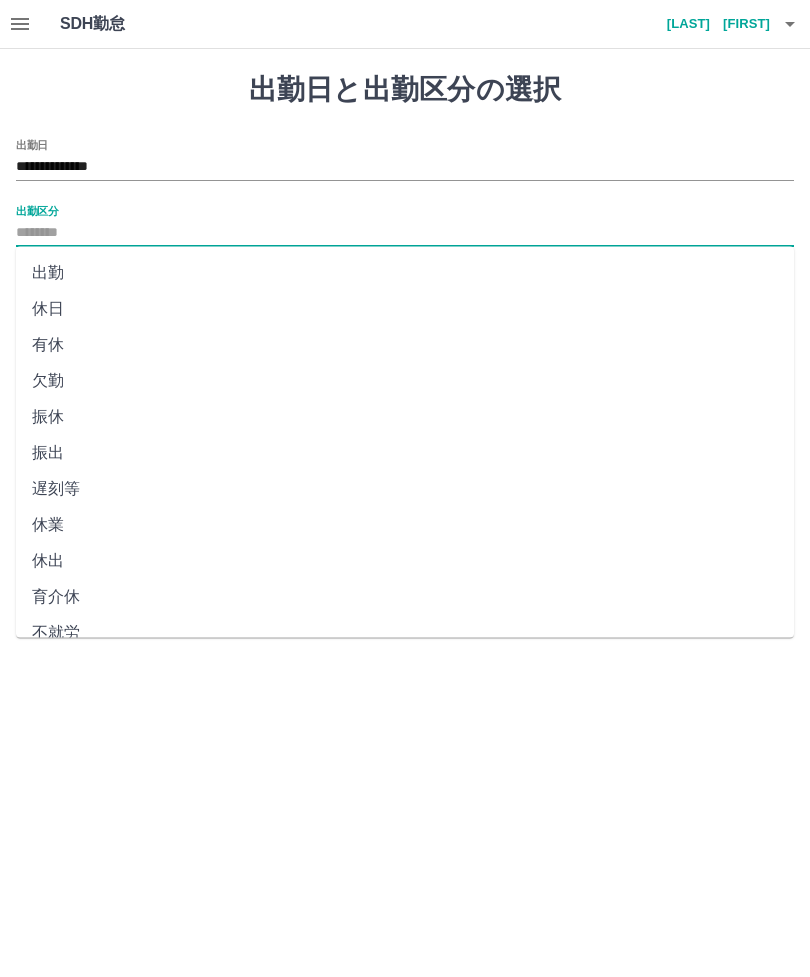 click on "出勤" at bounding box center (405, 273) 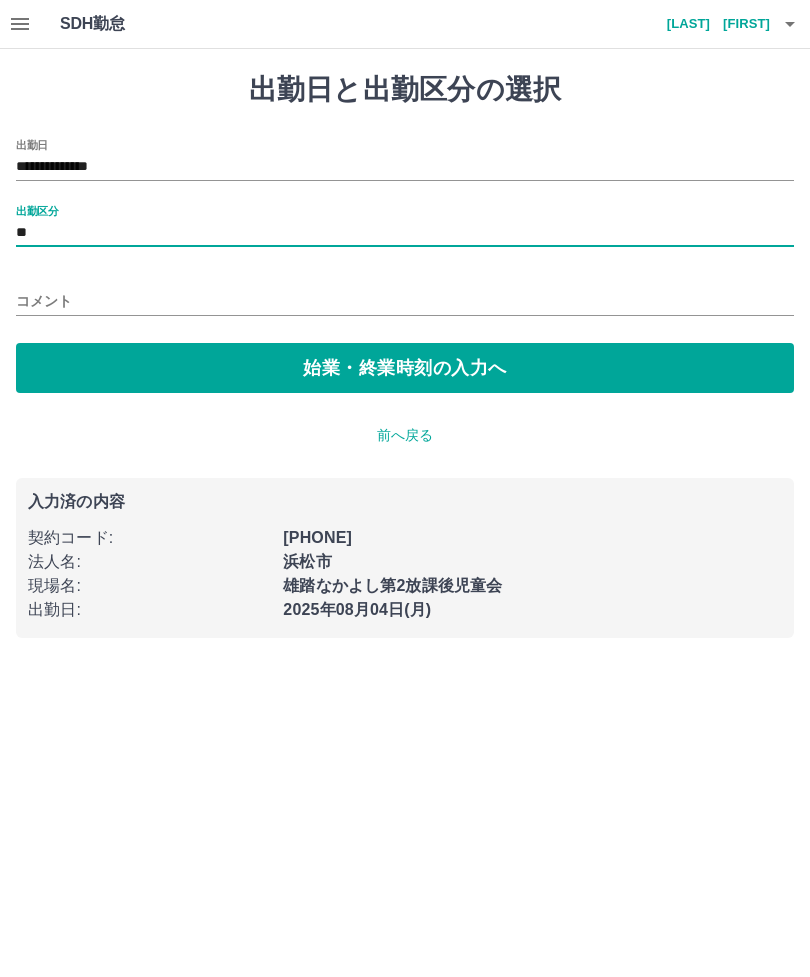 click on "始業・終業時刻の入力へ" at bounding box center [405, 368] 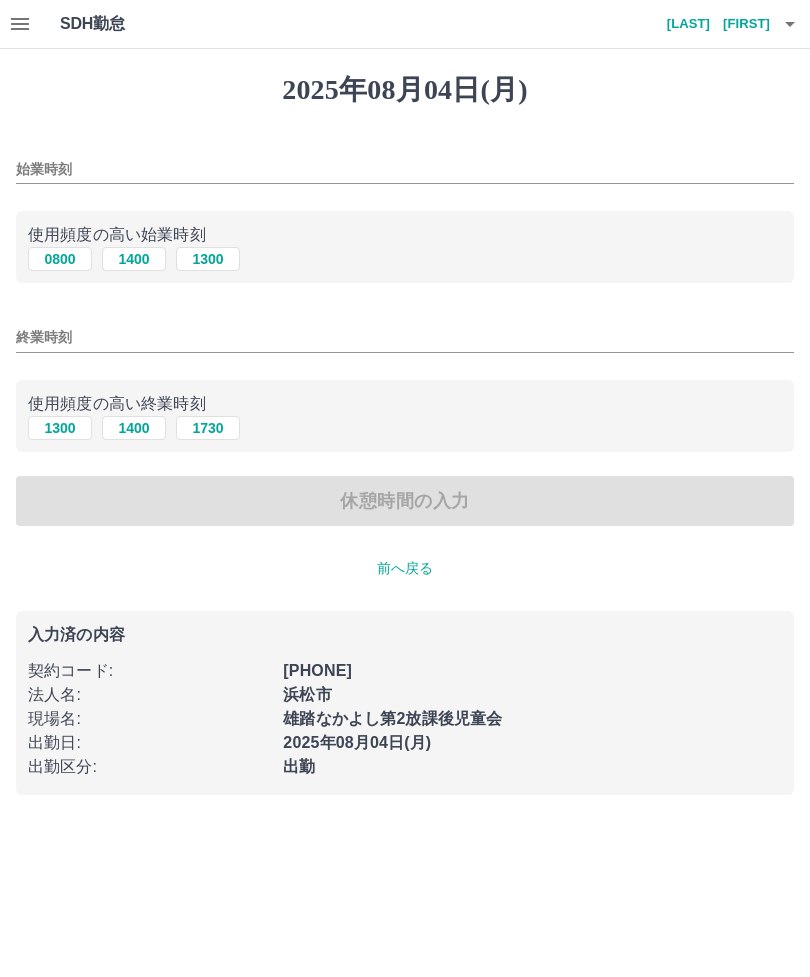 click on "0800" at bounding box center [60, 259] 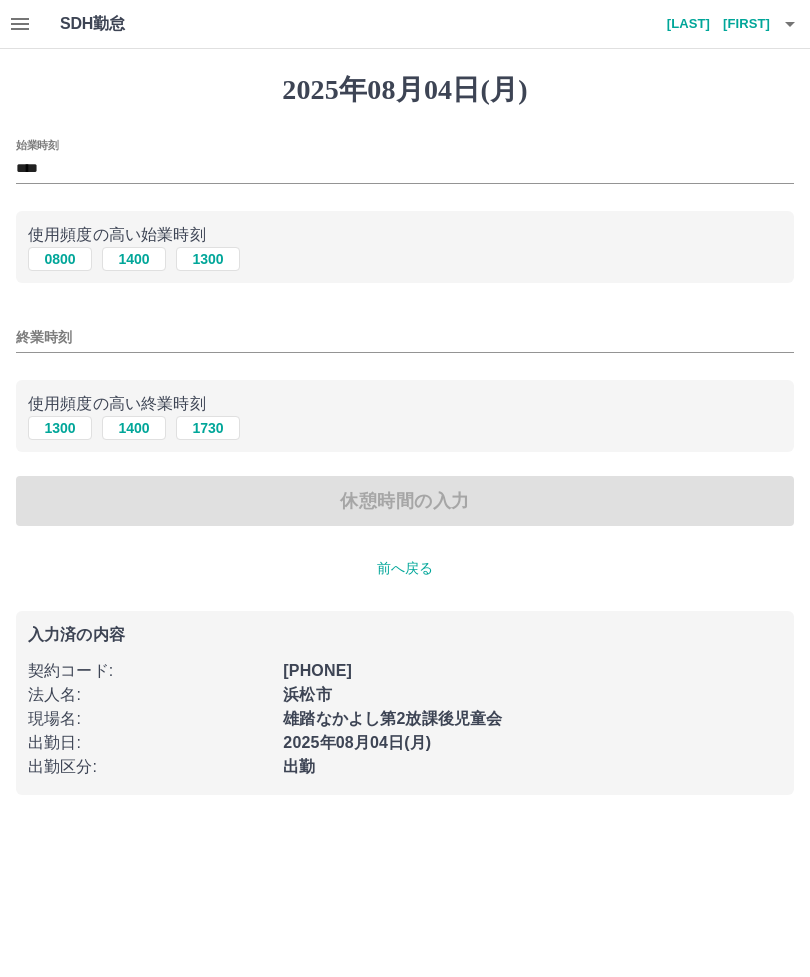 click on "終業時刻" at bounding box center [405, 337] 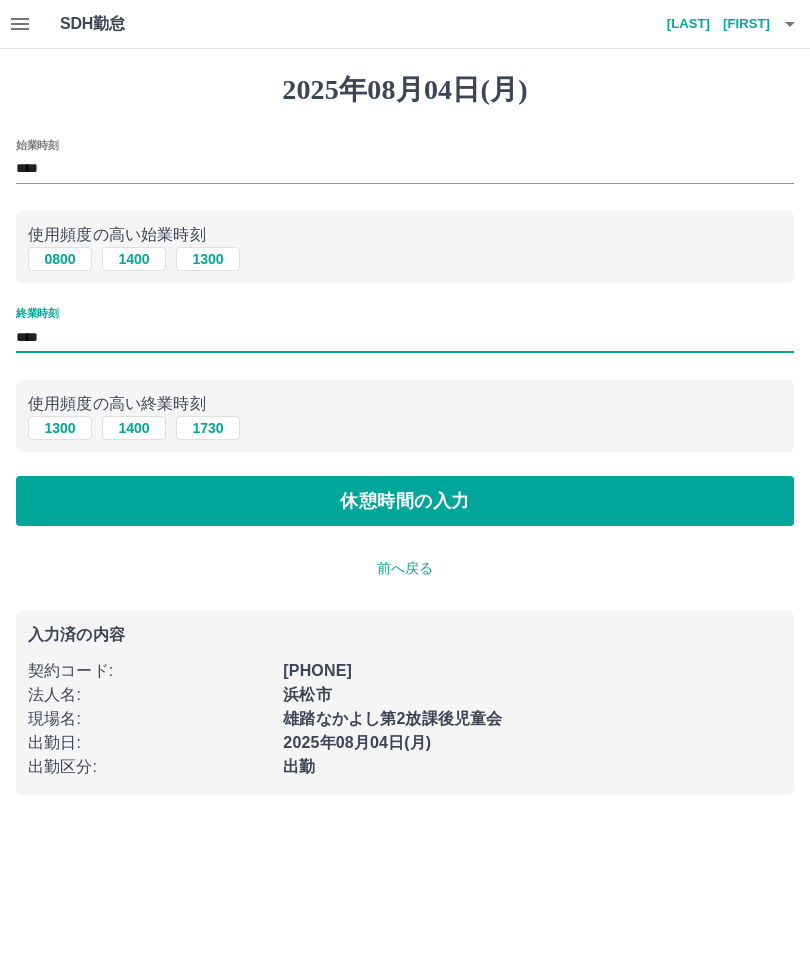 type on "****" 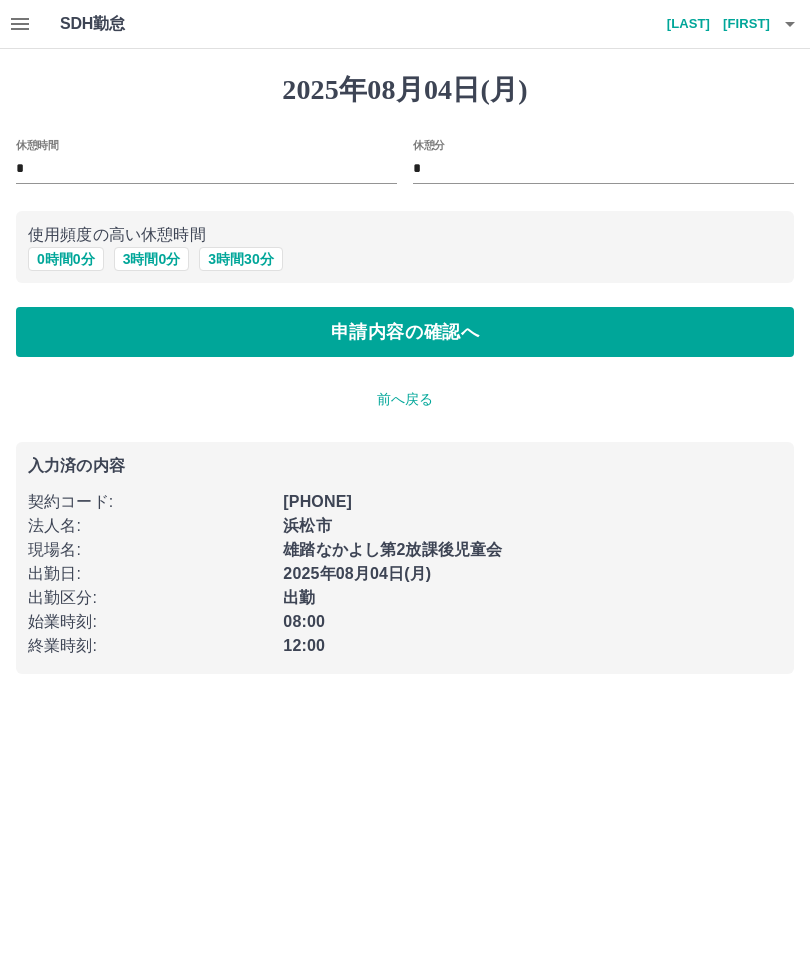 click on "申請内容の確認へ" at bounding box center [405, 332] 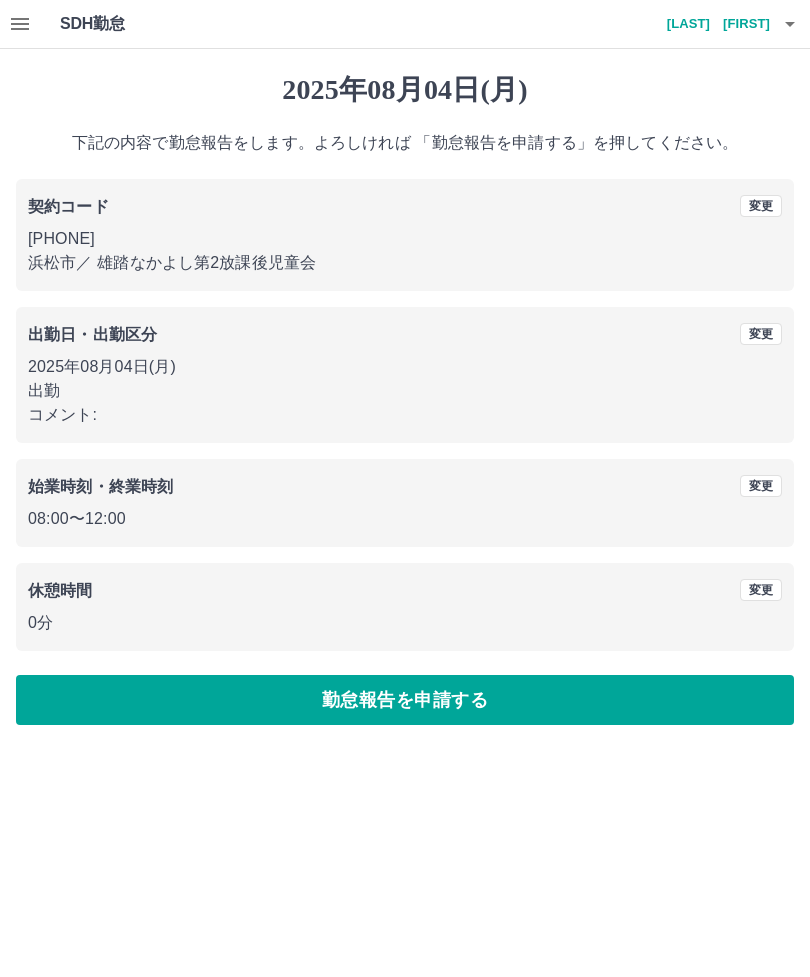 click on "勤怠報告を申請する" at bounding box center (405, 700) 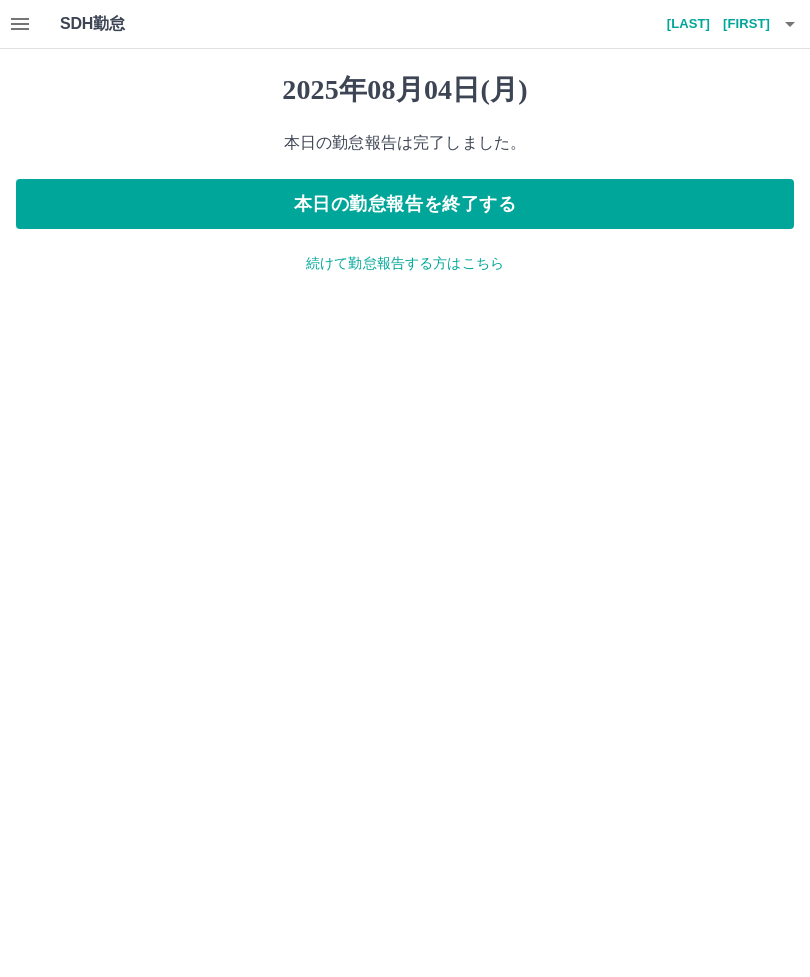 click on "本日の勤怠報告を終了する" at bounding box center [405, 204] 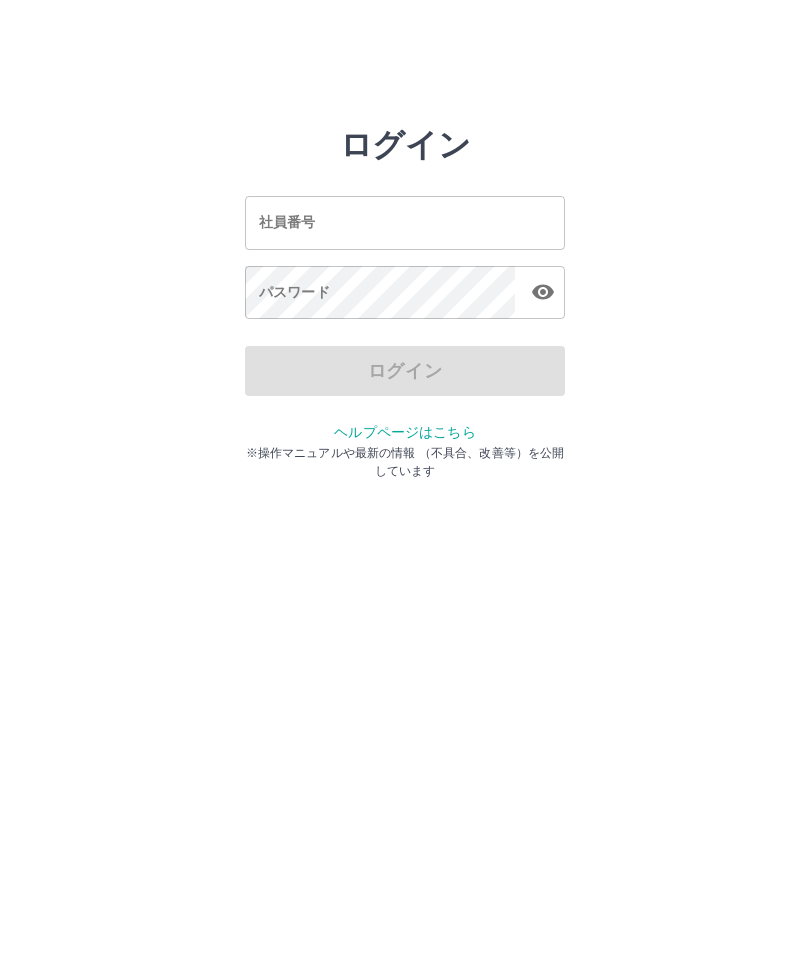 scroll, scrollTop: 0, scrollLeft: 0, axis: both 